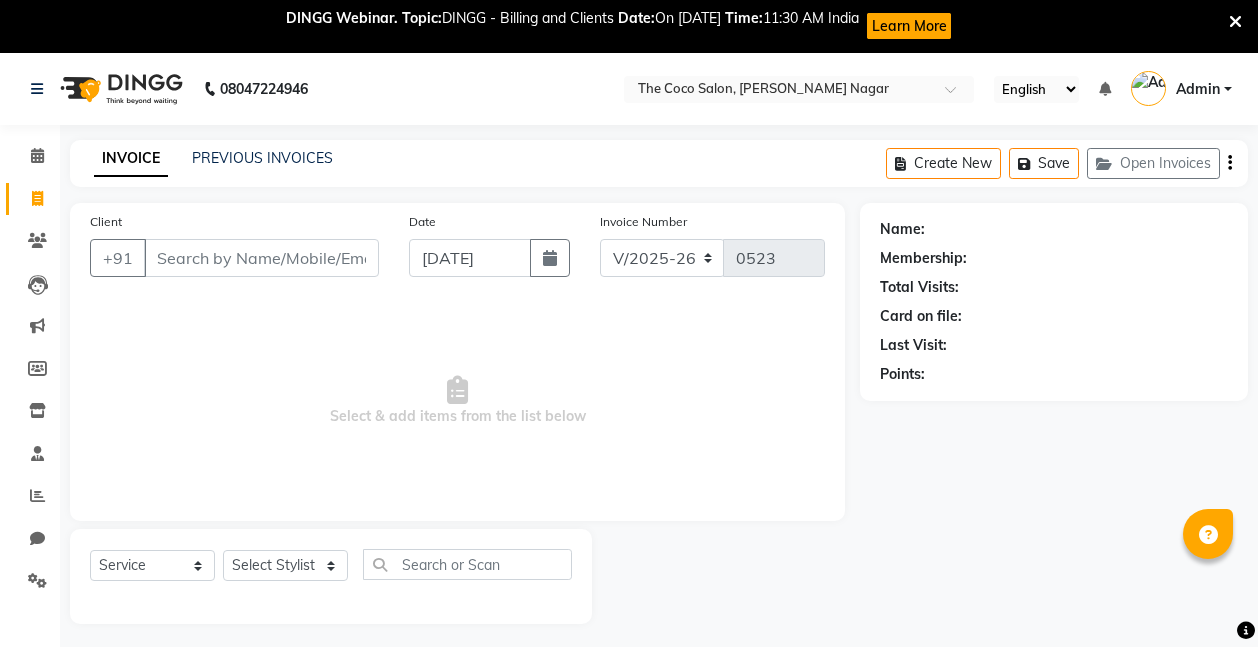 select on "5542" 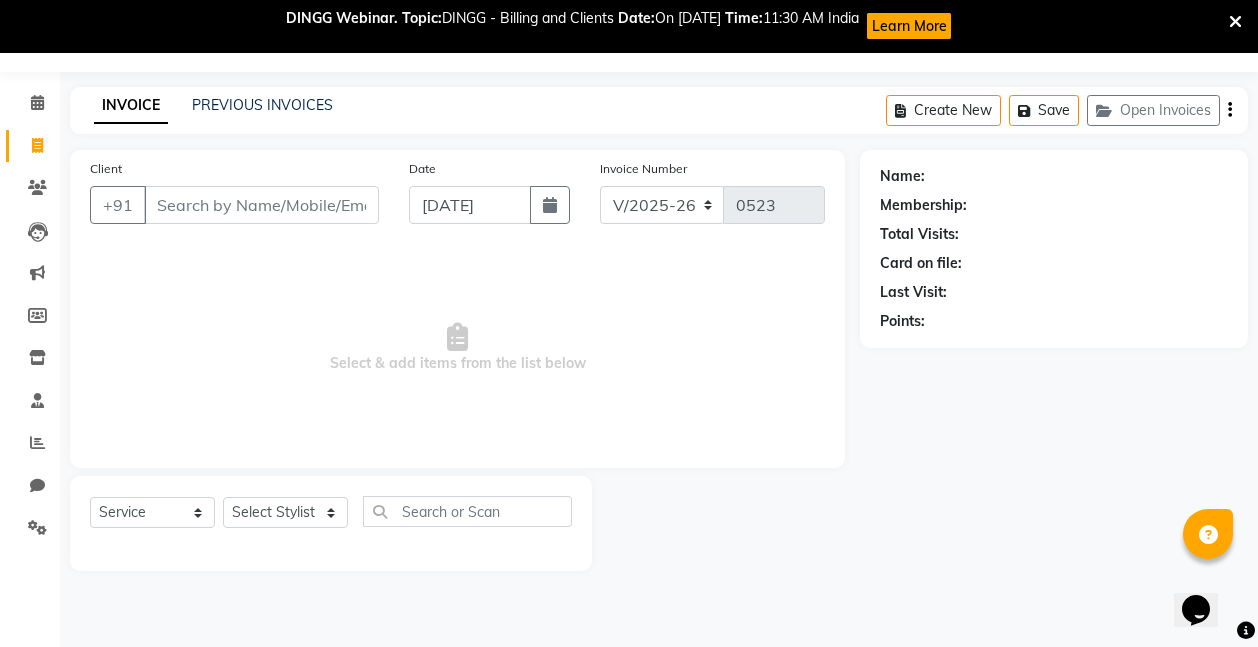 scroll, scrollTop: 0, scrollLeft: 0, axis: both 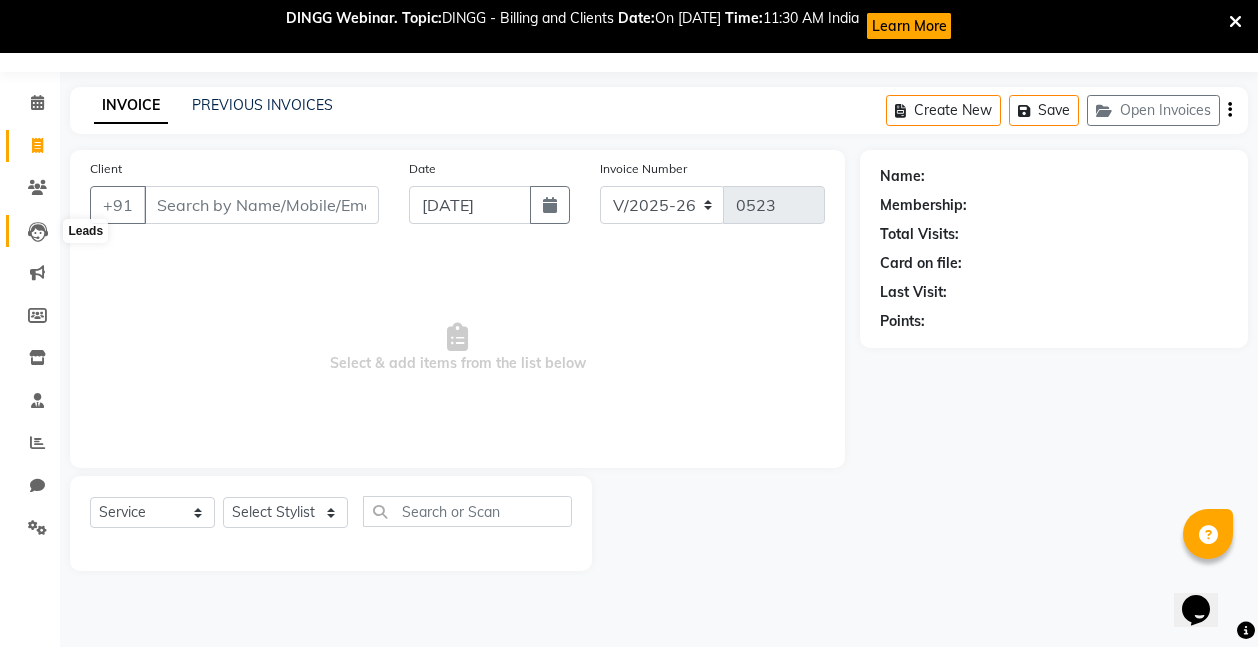 click 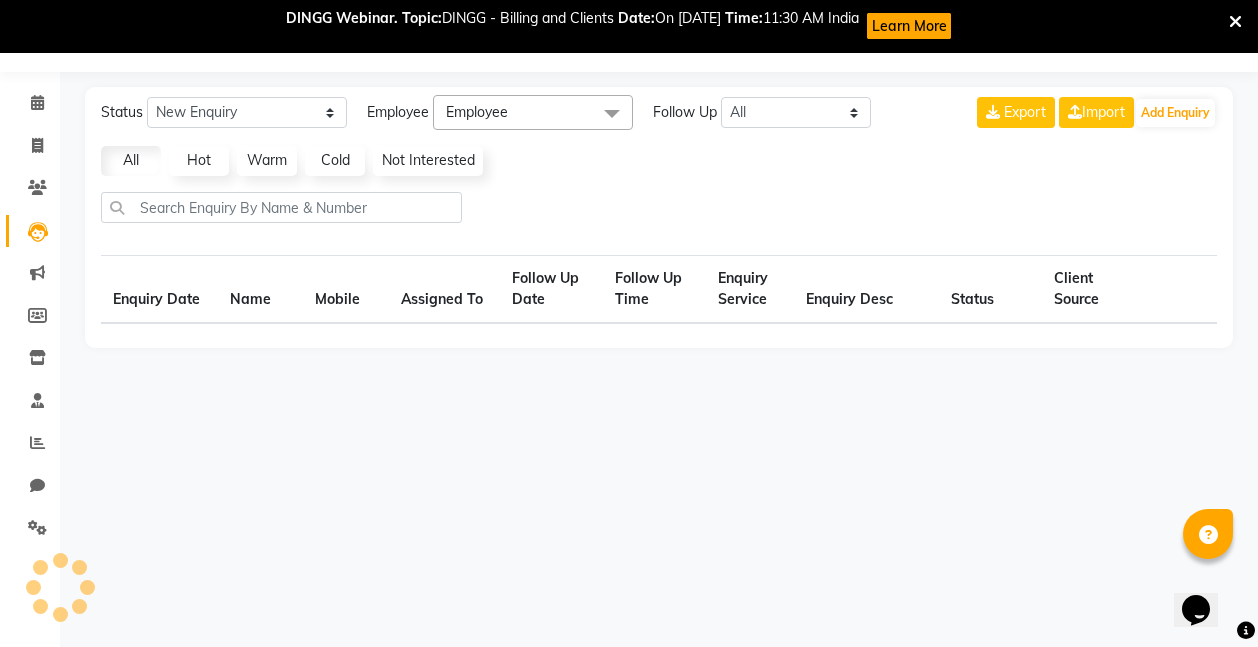 select on "10" 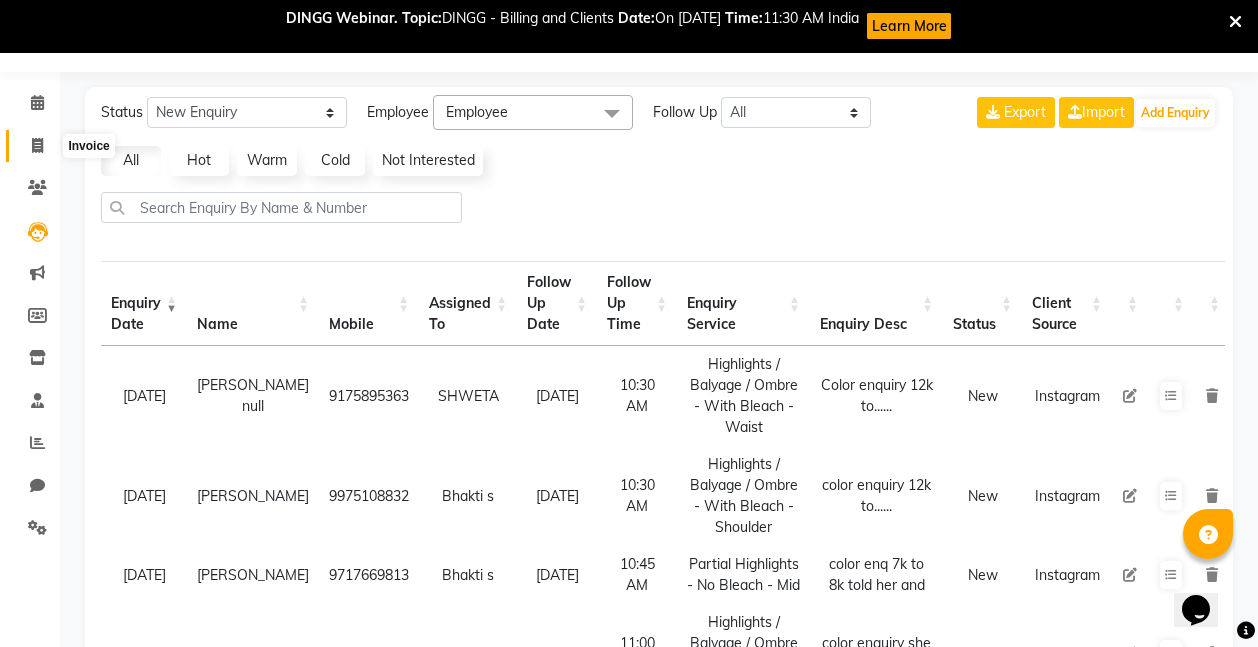 click 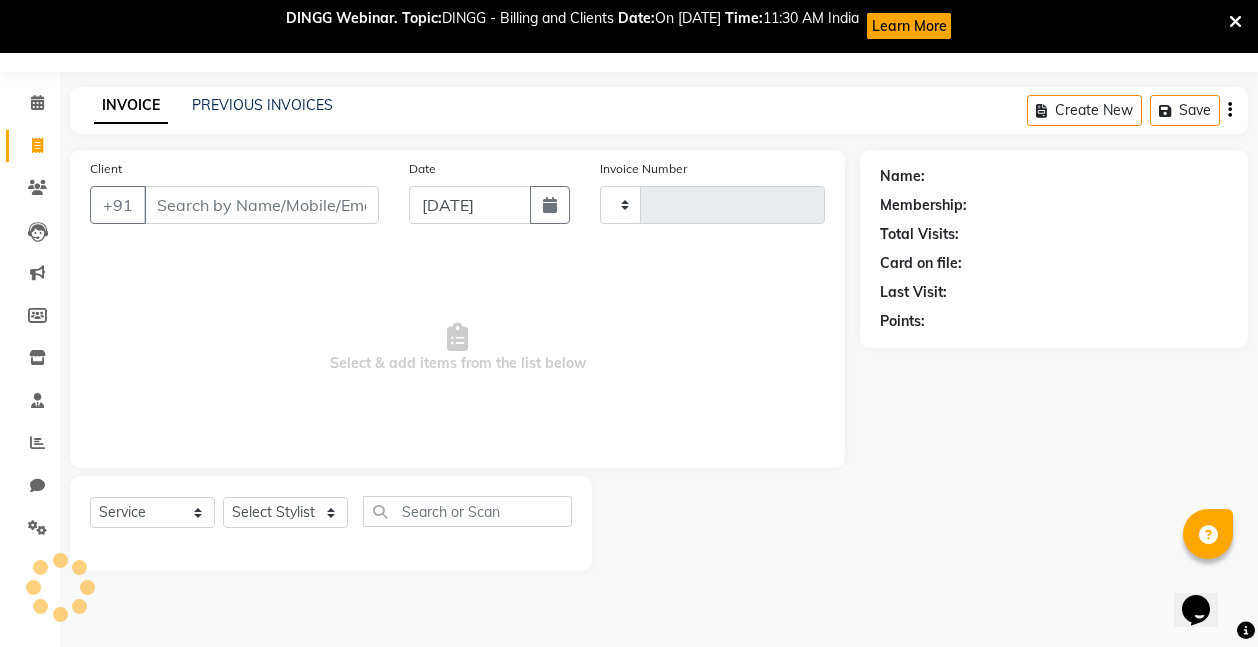 type on "0523" 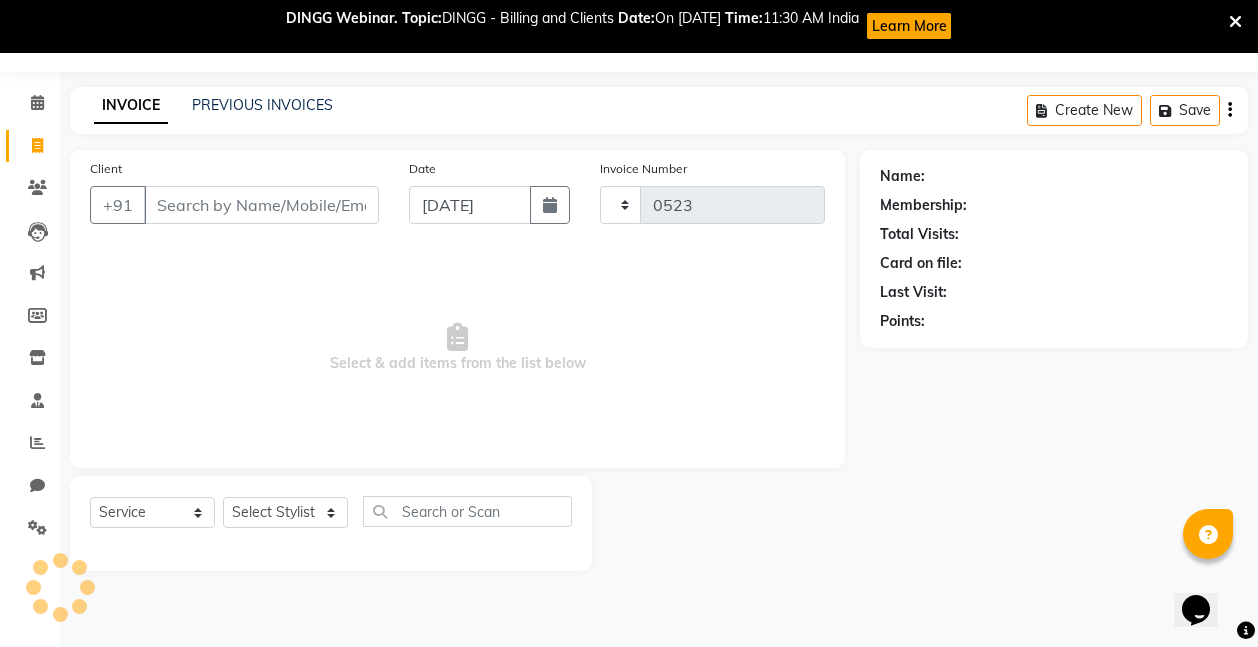 select on "5542" 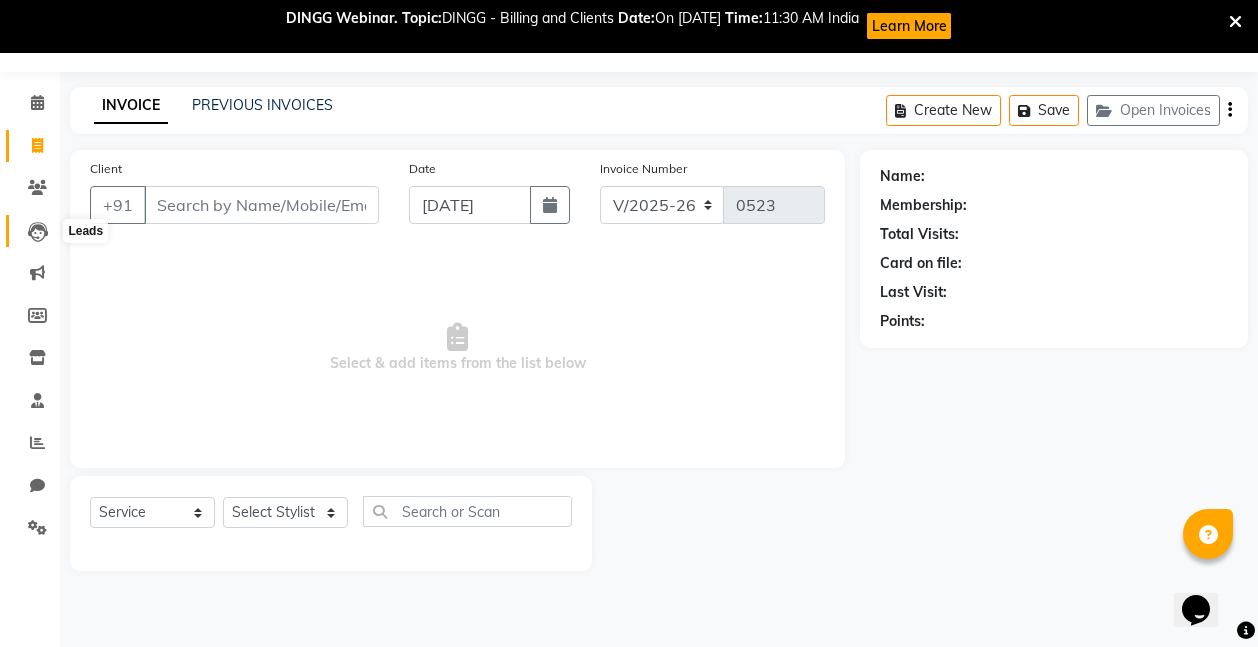 click 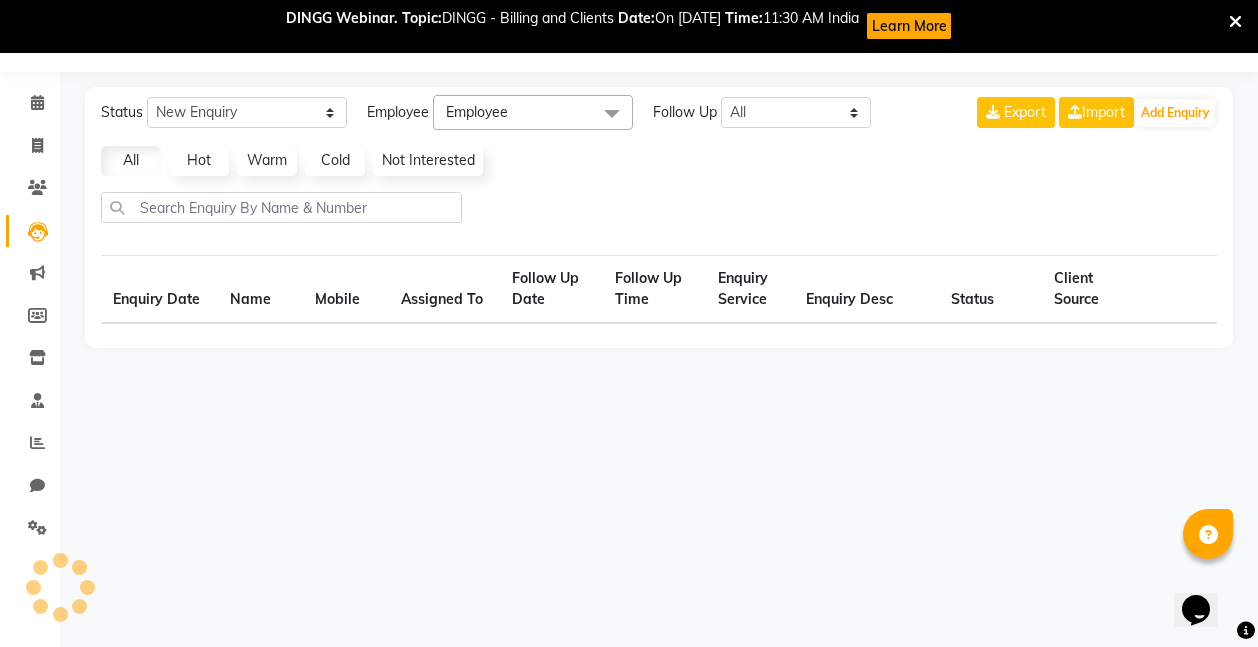 select on "10" 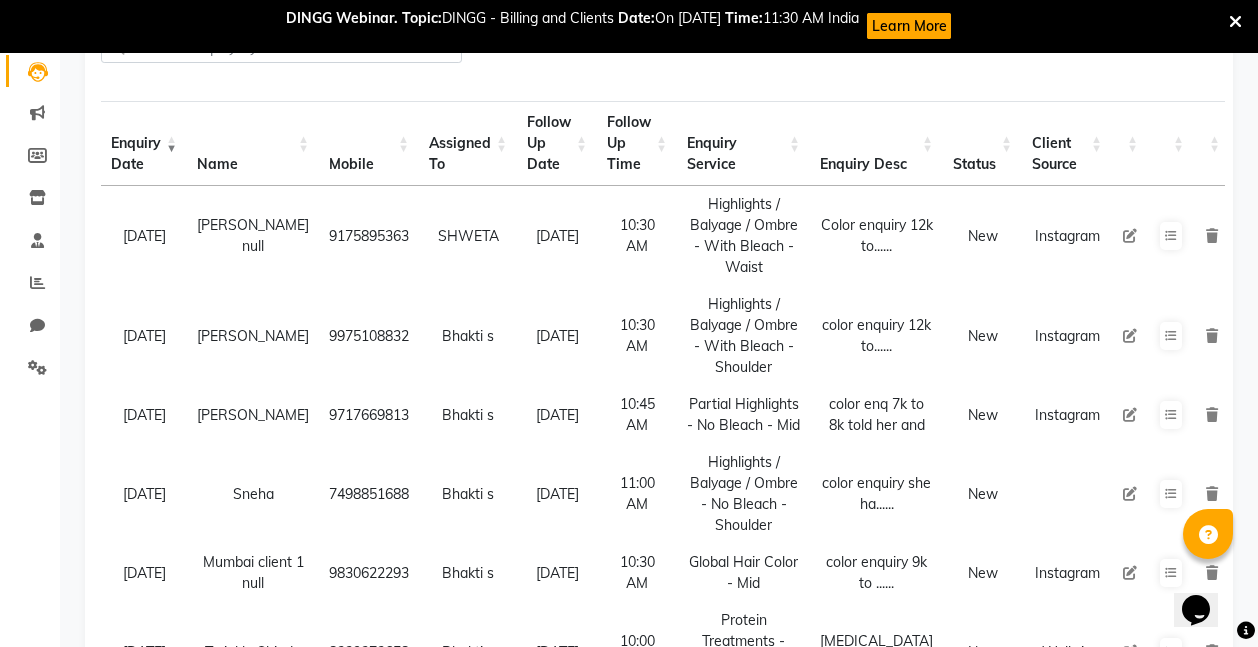 scroll, scrollTop: 253, scrollLeft: 0, axis: vertical 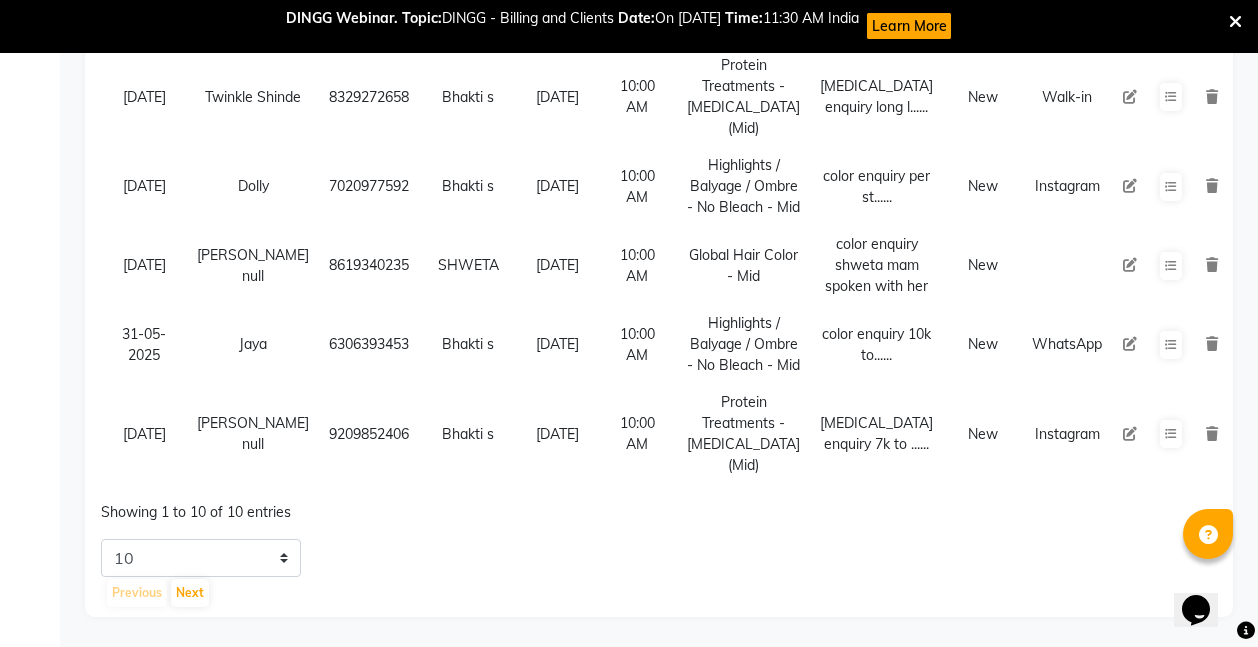 click on "9209852406" at bounding box center [369, 434] 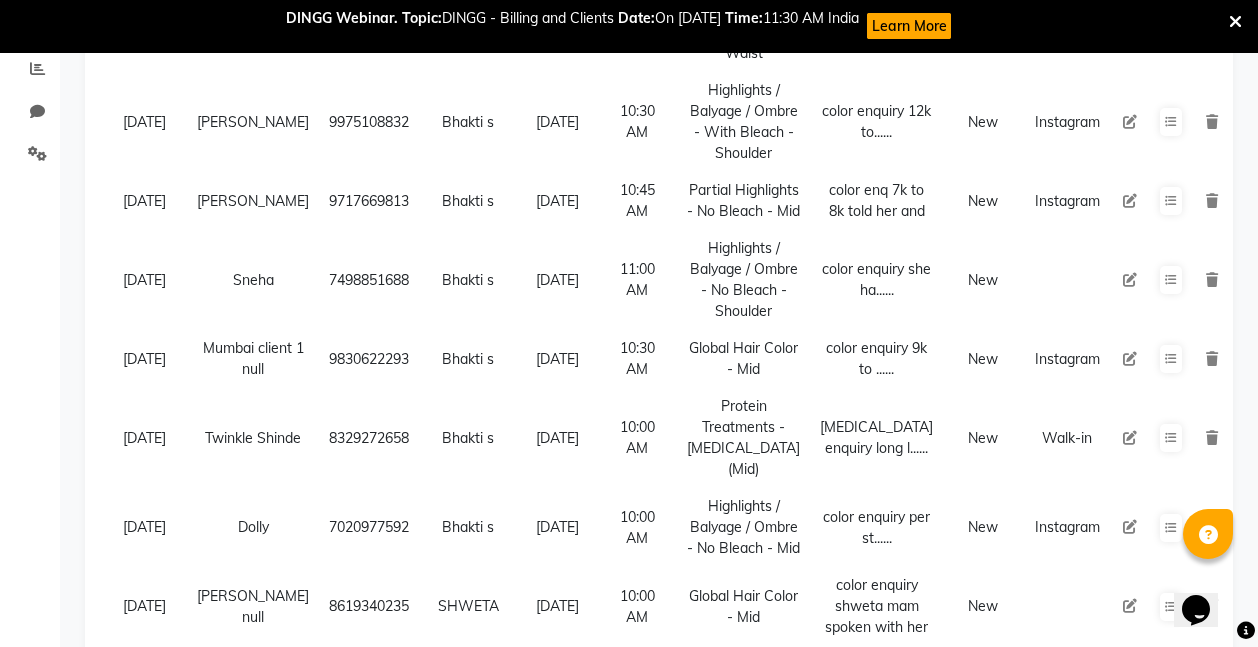 scroll, scrollTop: 10, scrollLeft: 0, axis: vertical 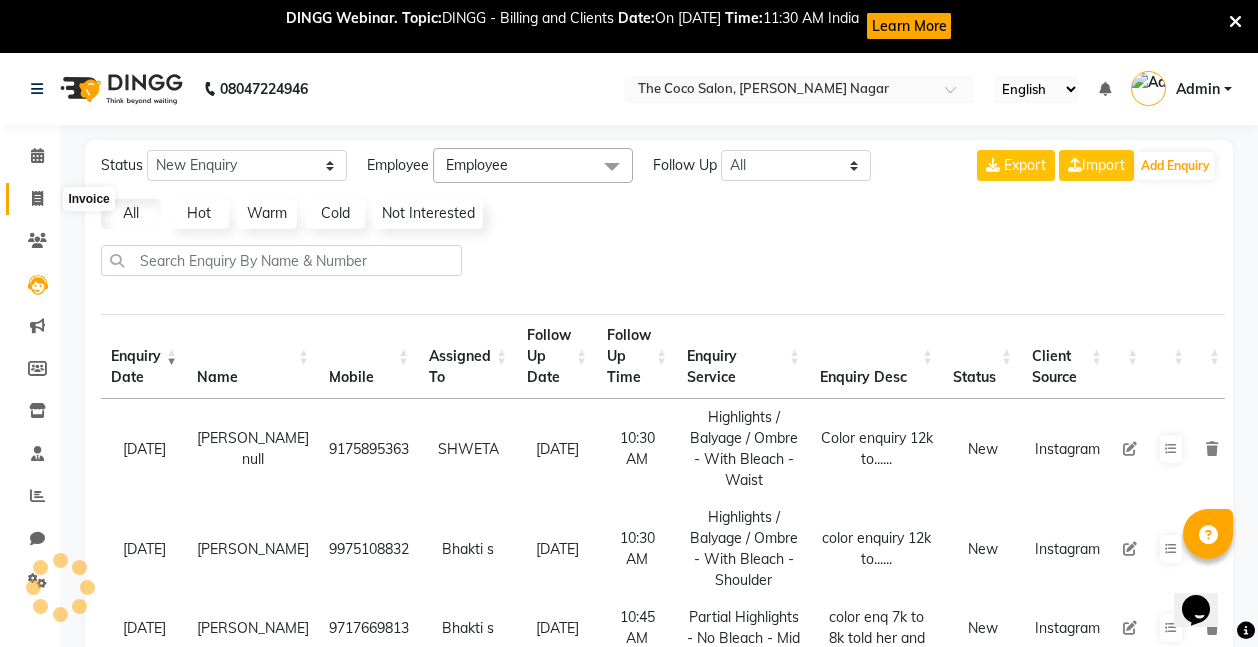 click 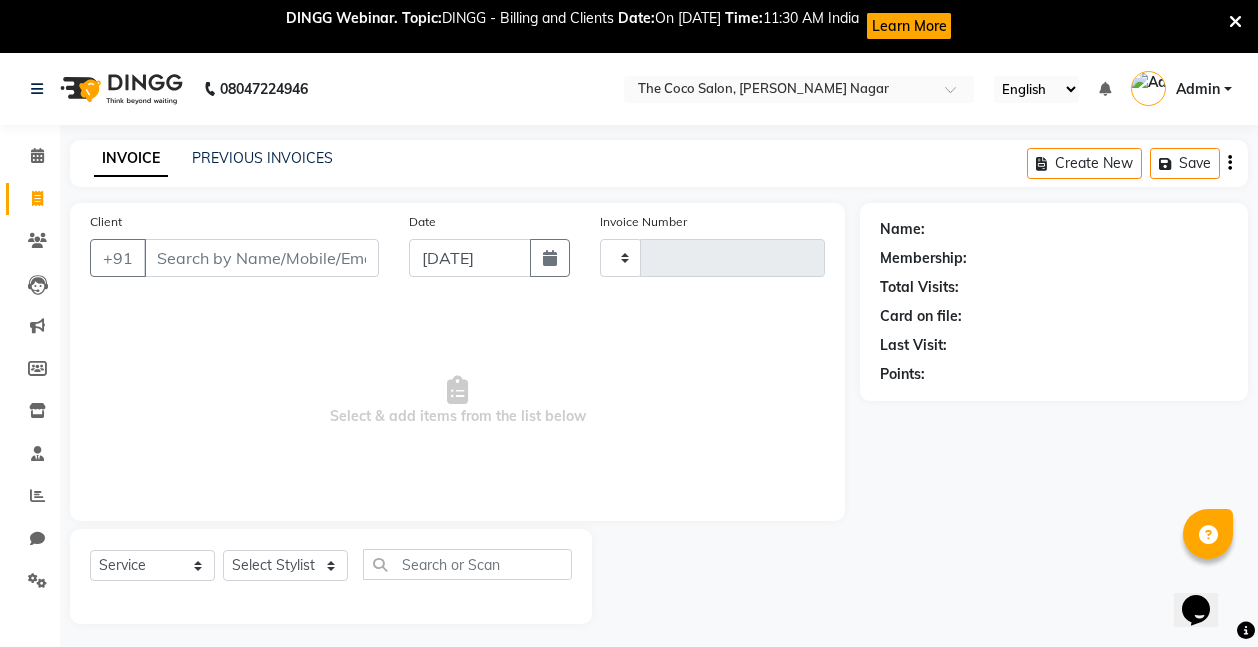 type on "0523" 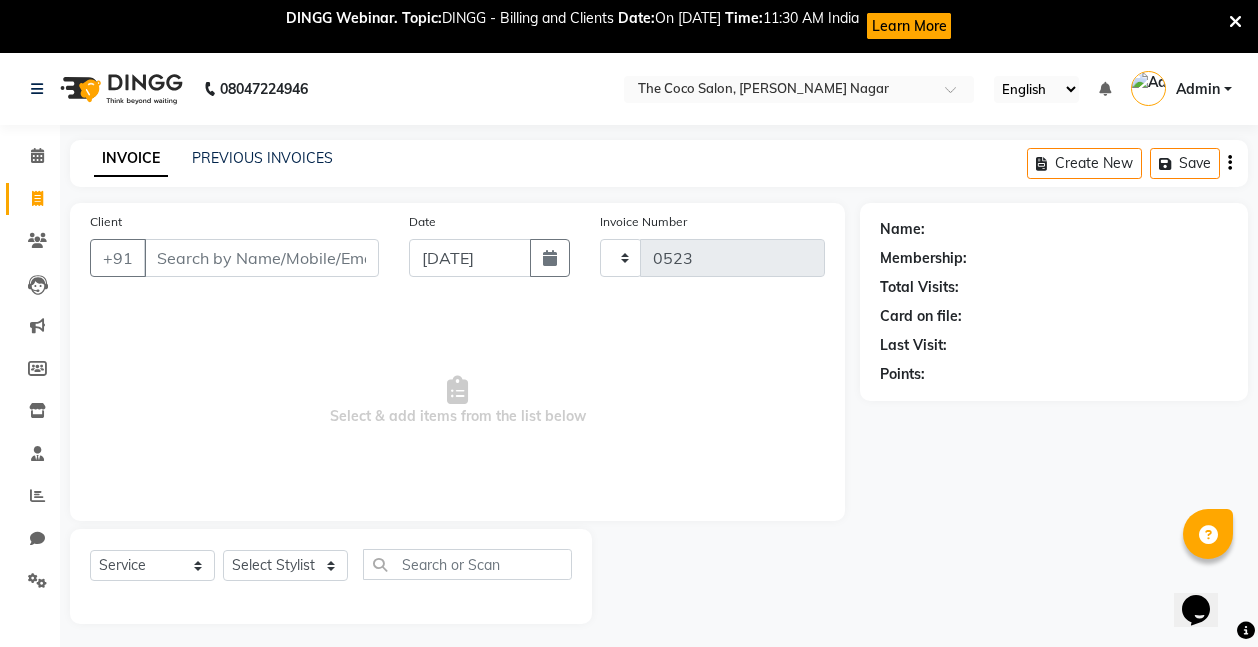 select on "5542" 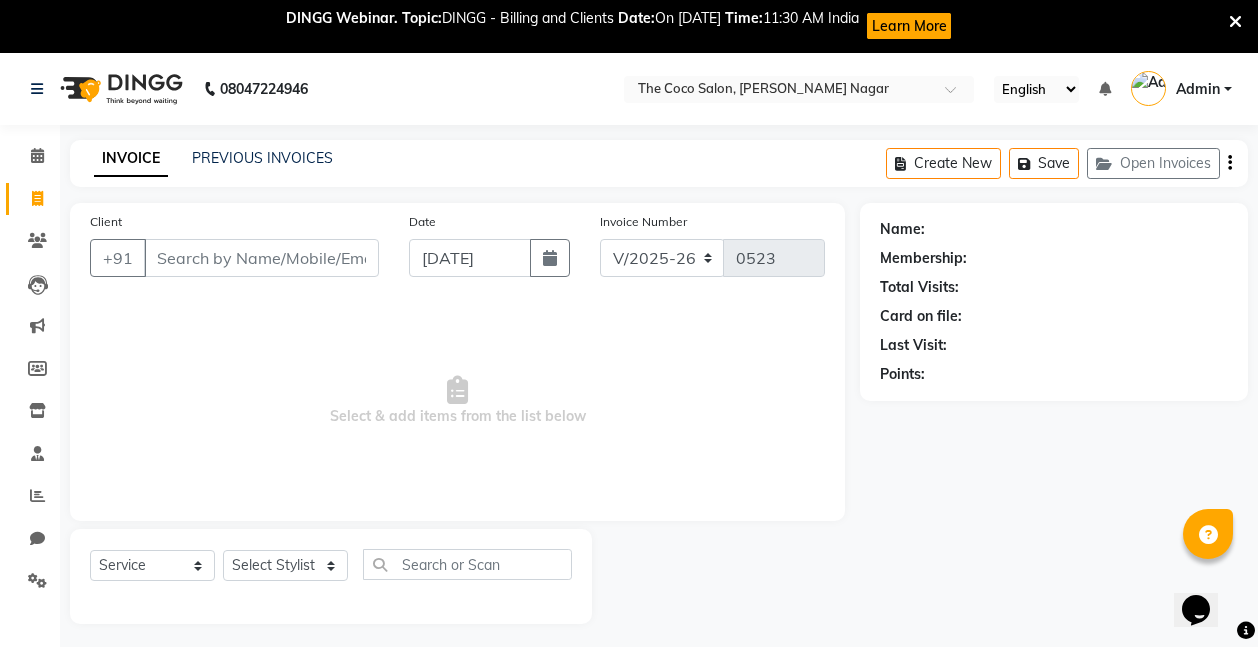 click on "Client" at bounding box center [261, 258] 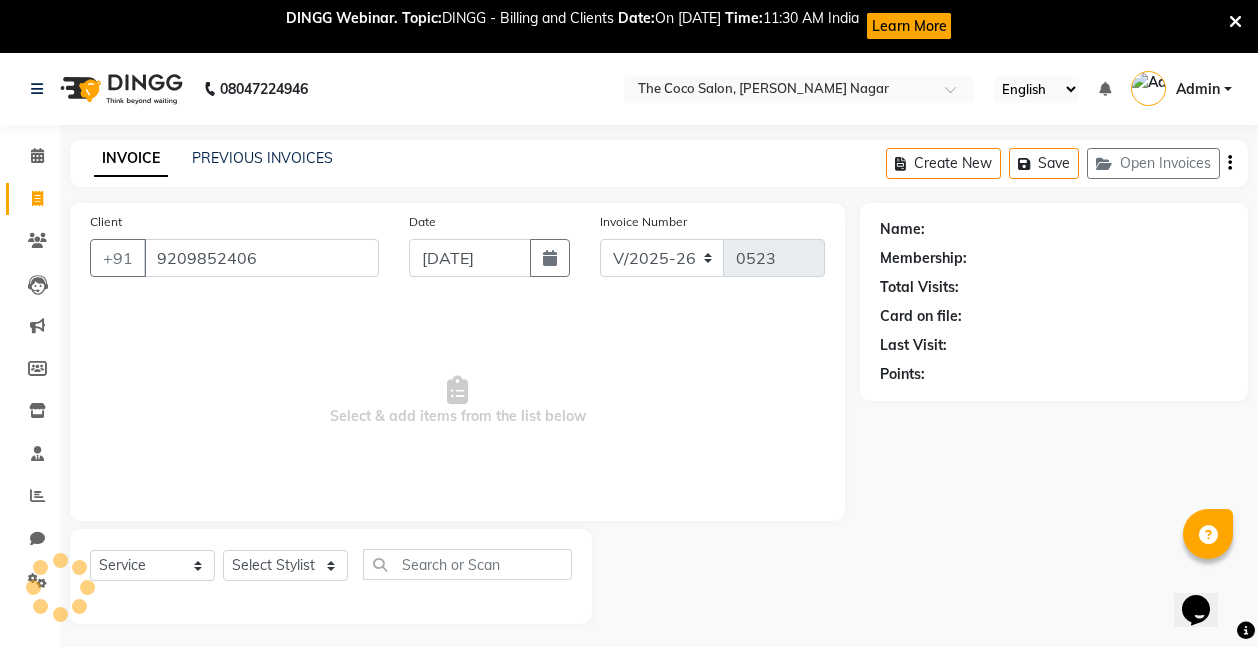 type on "9209852406" 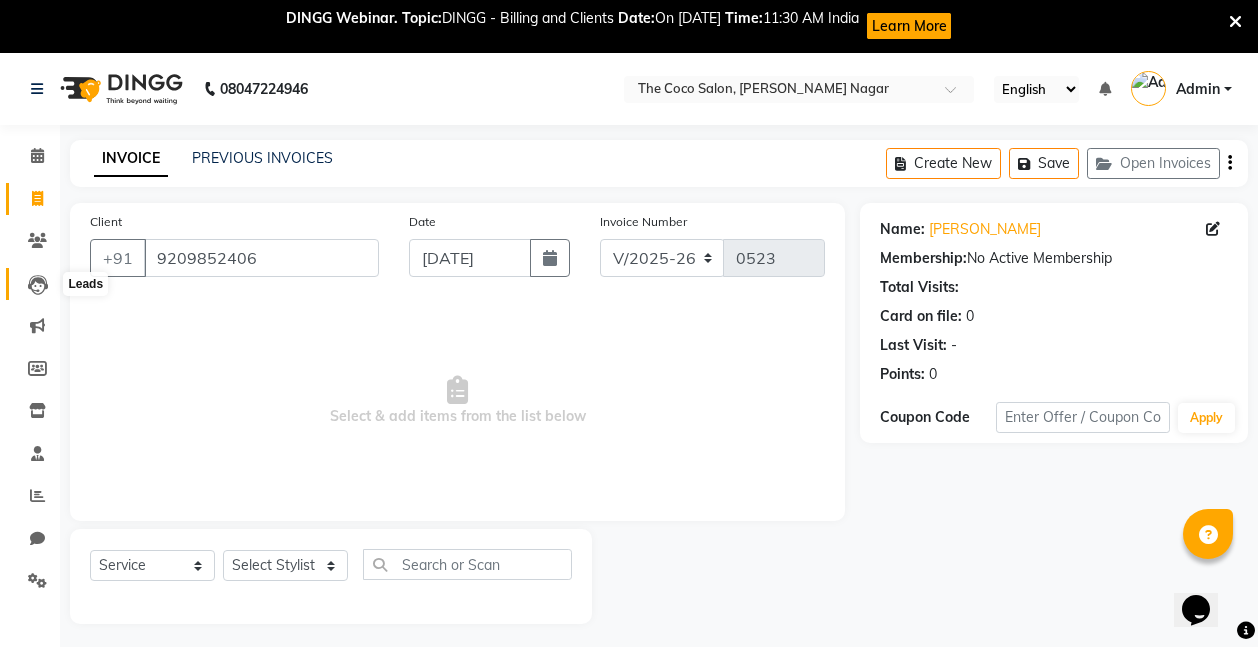 click 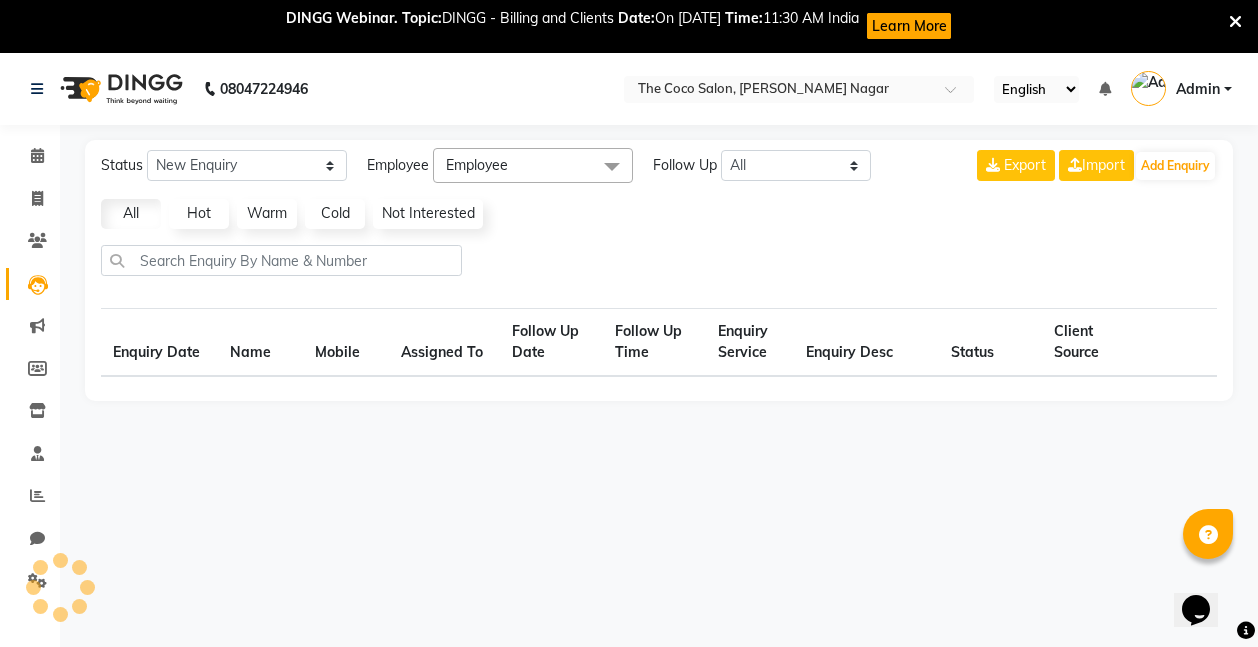 select on "10" 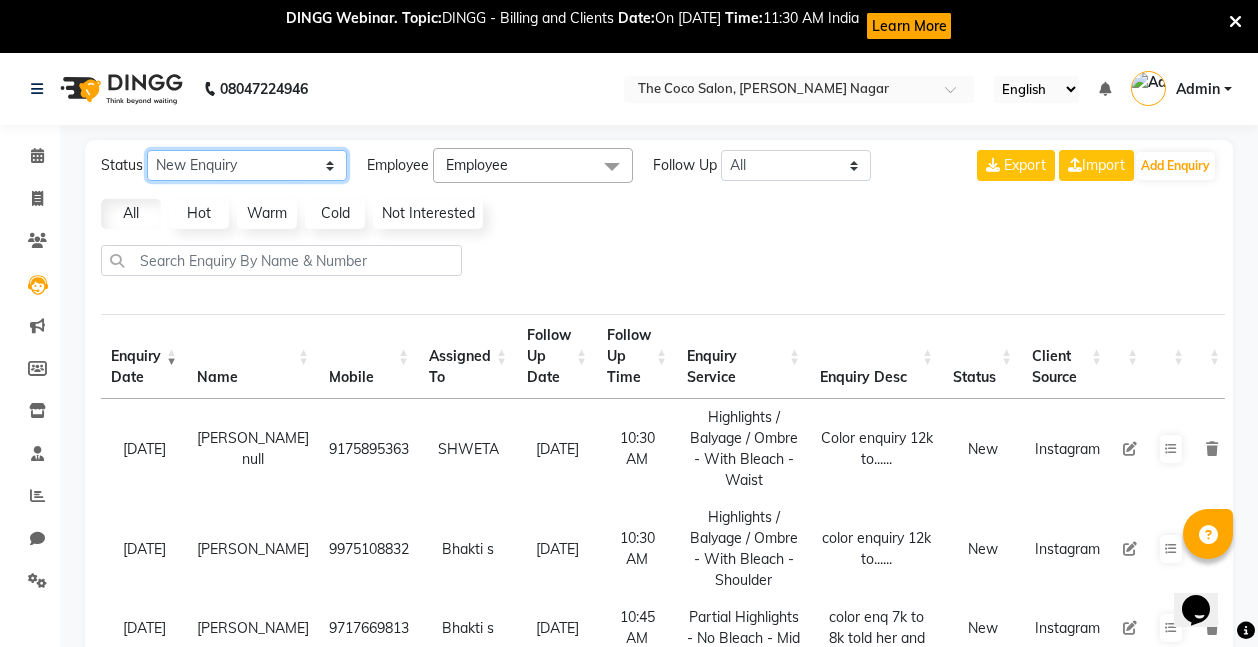 click on "New Enquiry Open Enquiry Converted Enquiry  All" 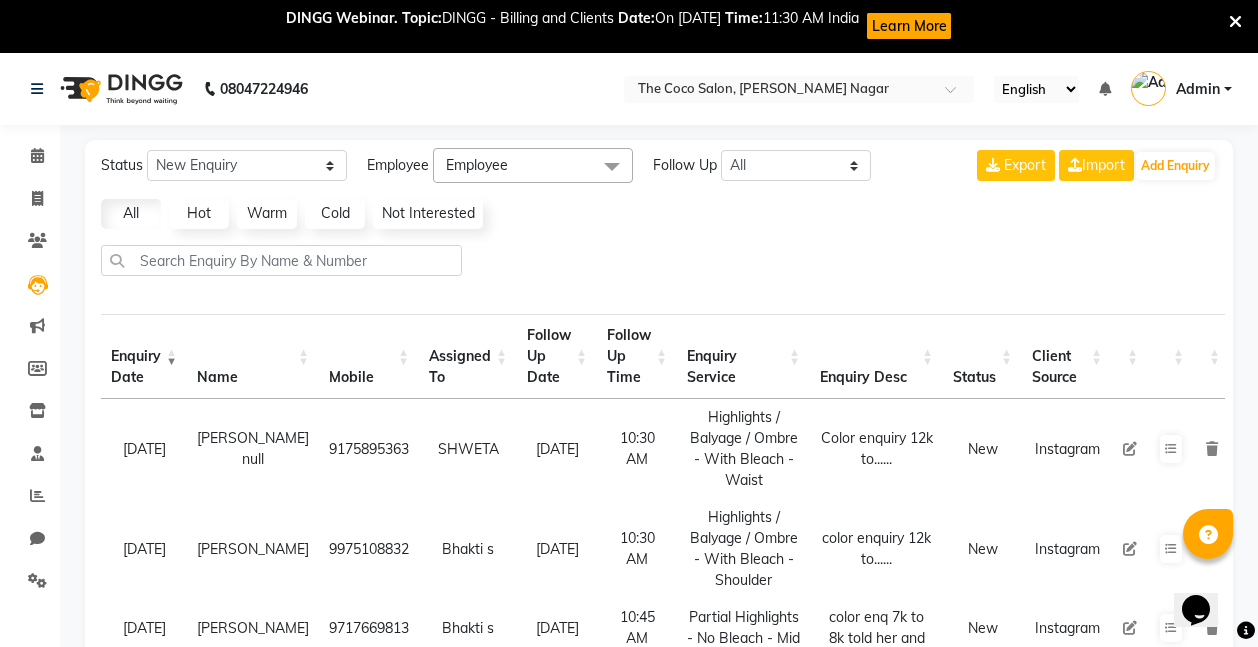 click 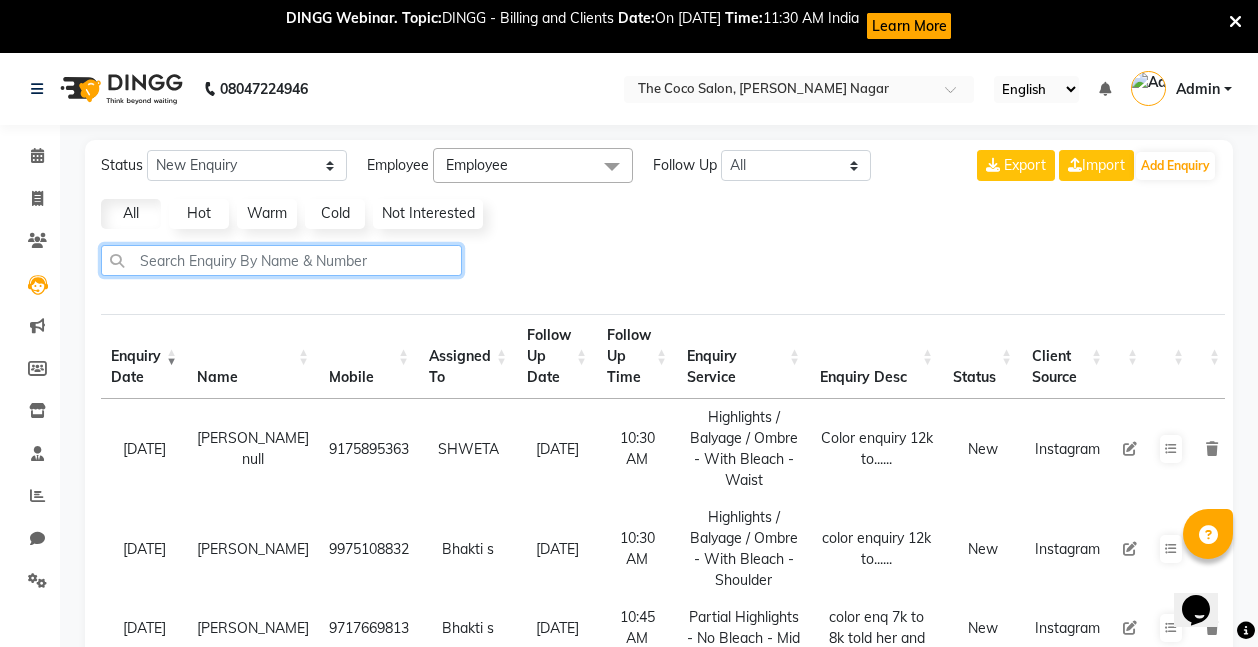 click 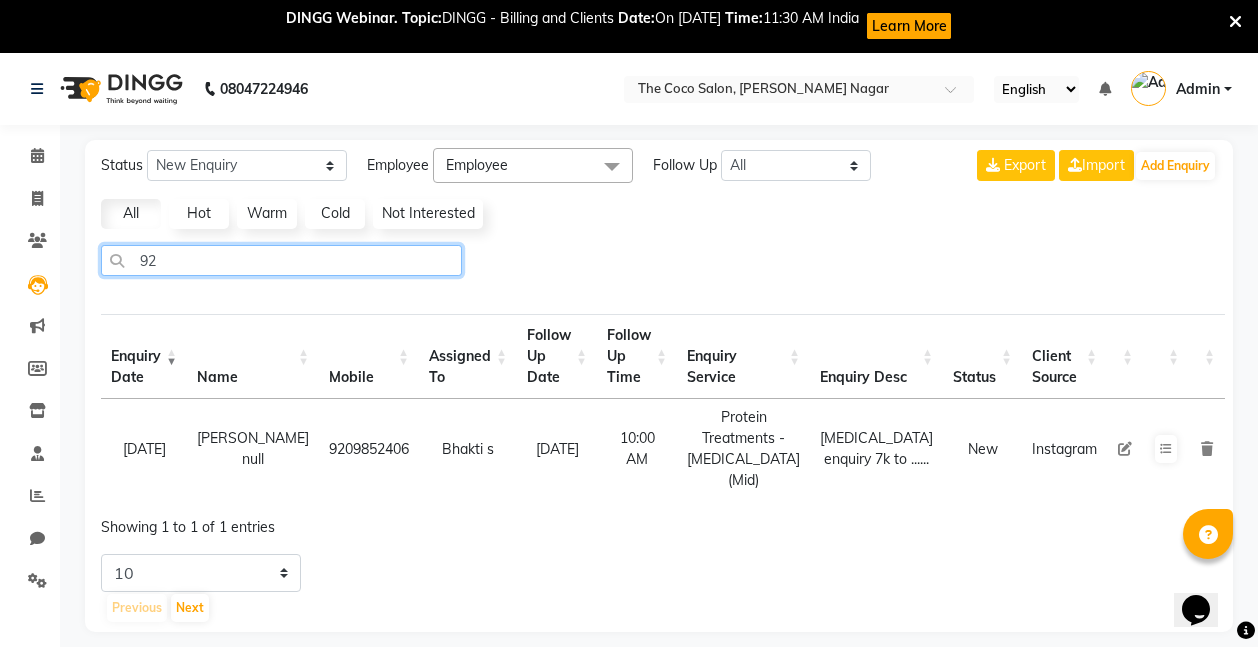 type on "9" 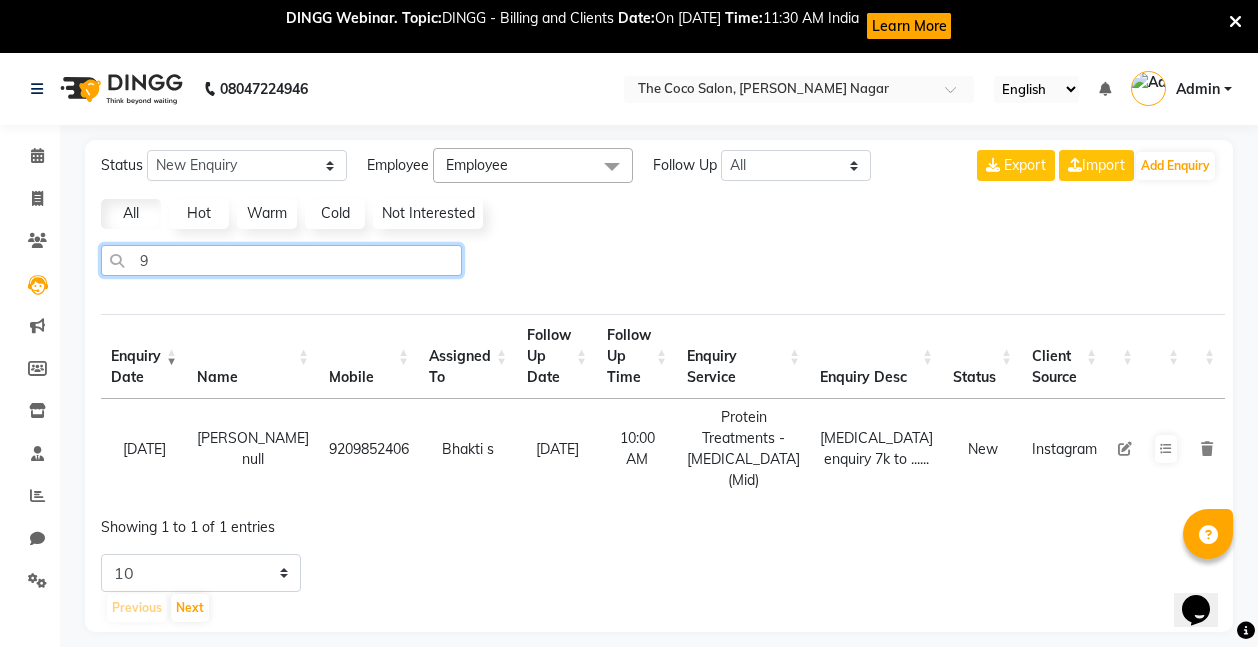 type 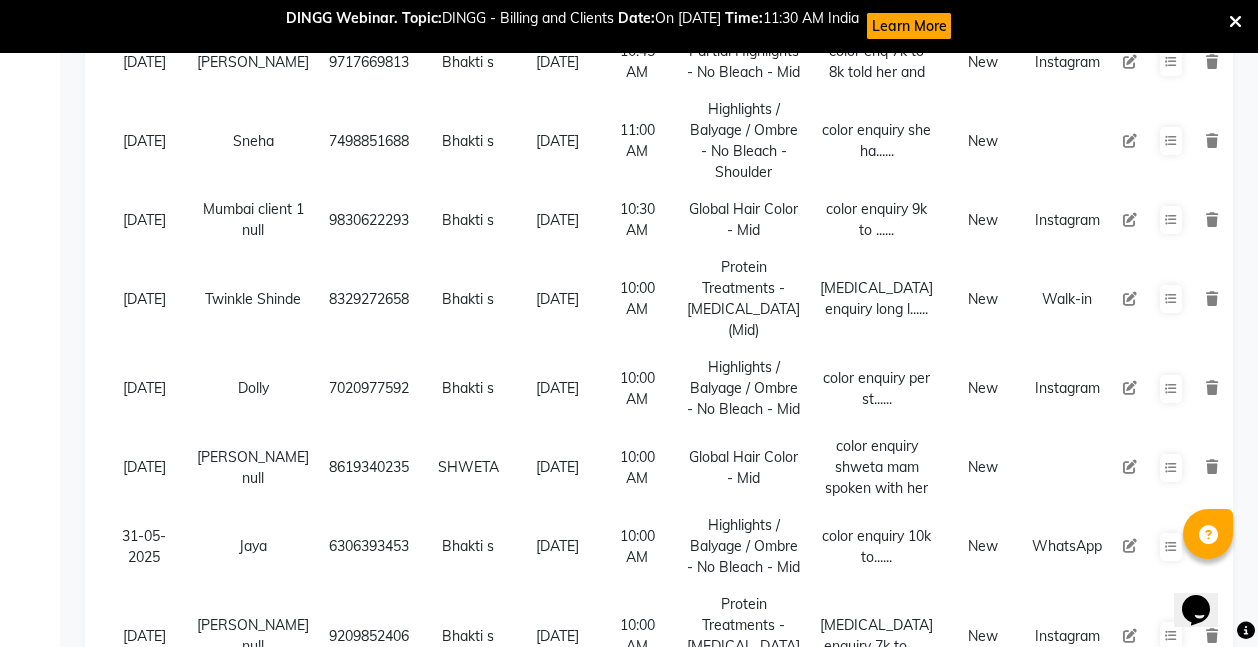 scroll, scrollTop: 1035, scrollLeft: 0, axis: vertical 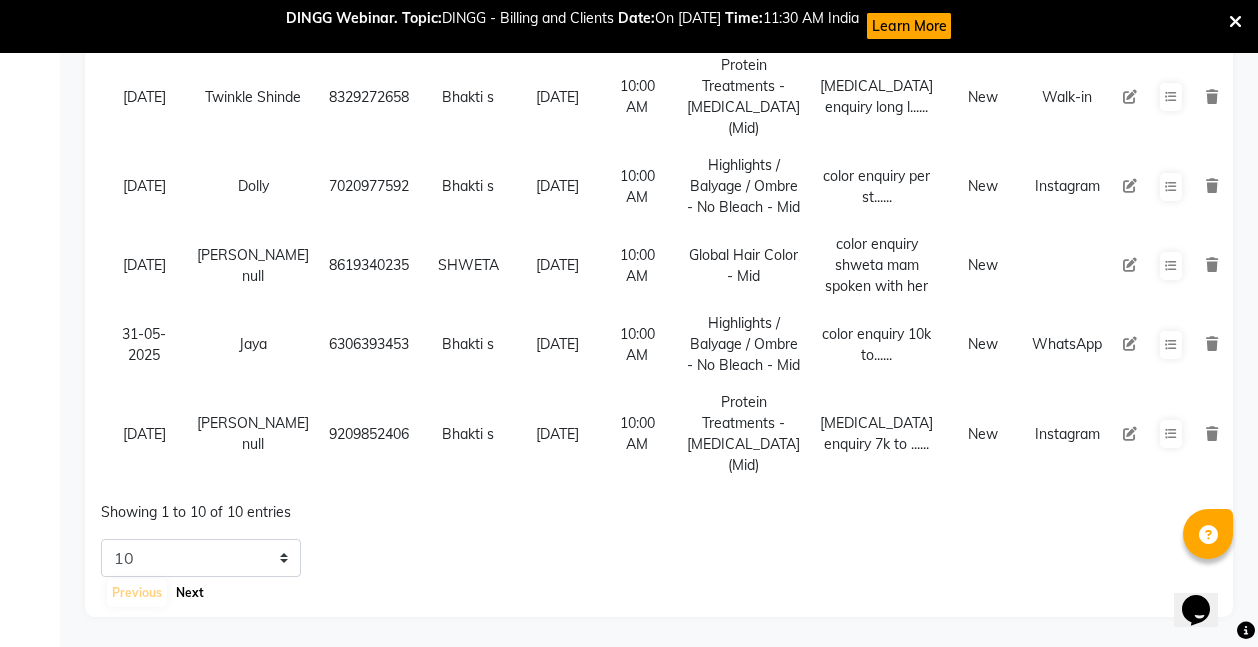 click on "Next" 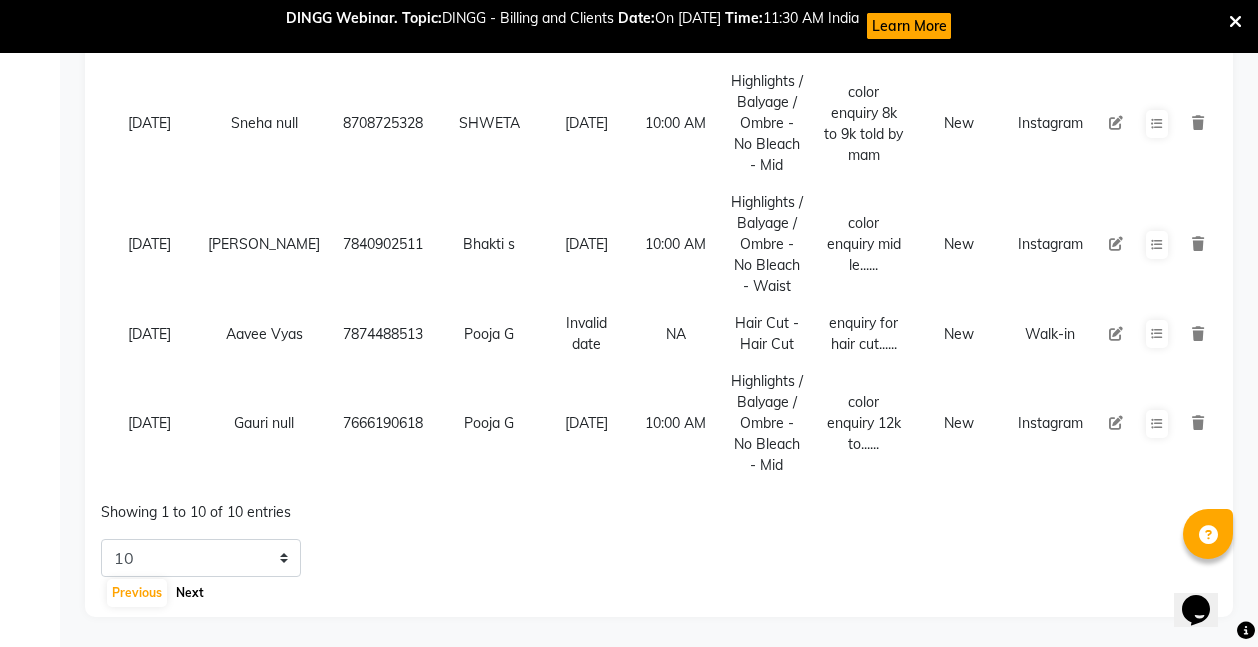 scroll, scrollTop: 930, scrollLeft: 0, axis: vertical 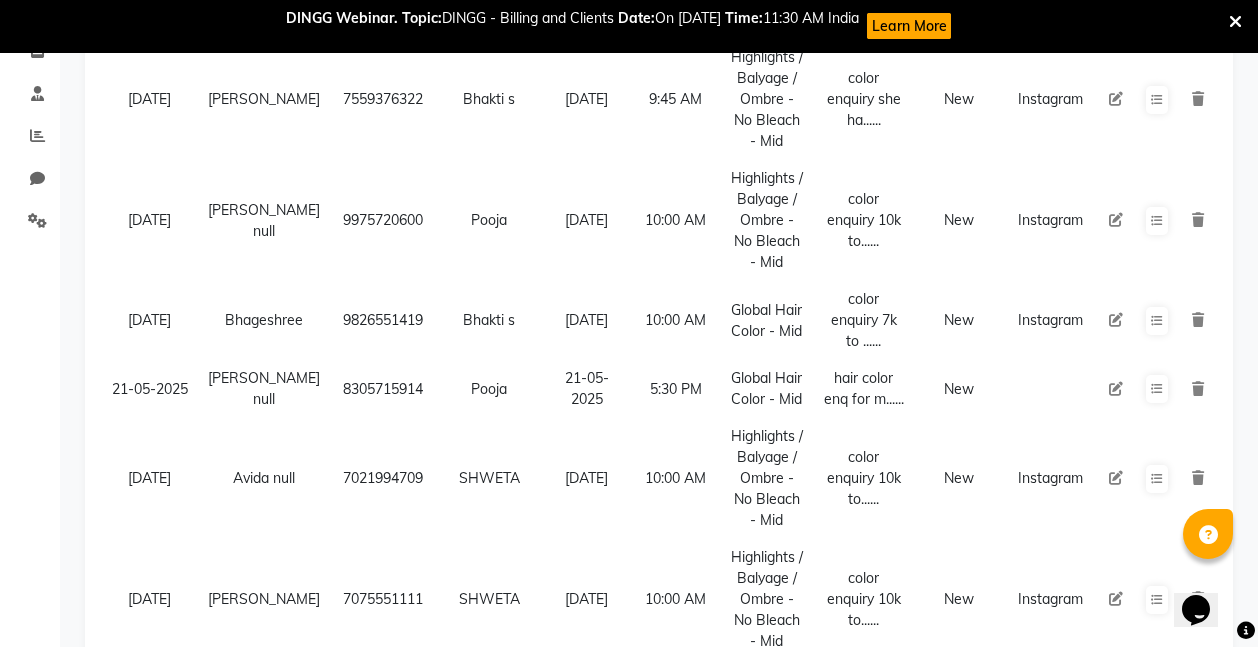 click at bounding box center [1198, 320] 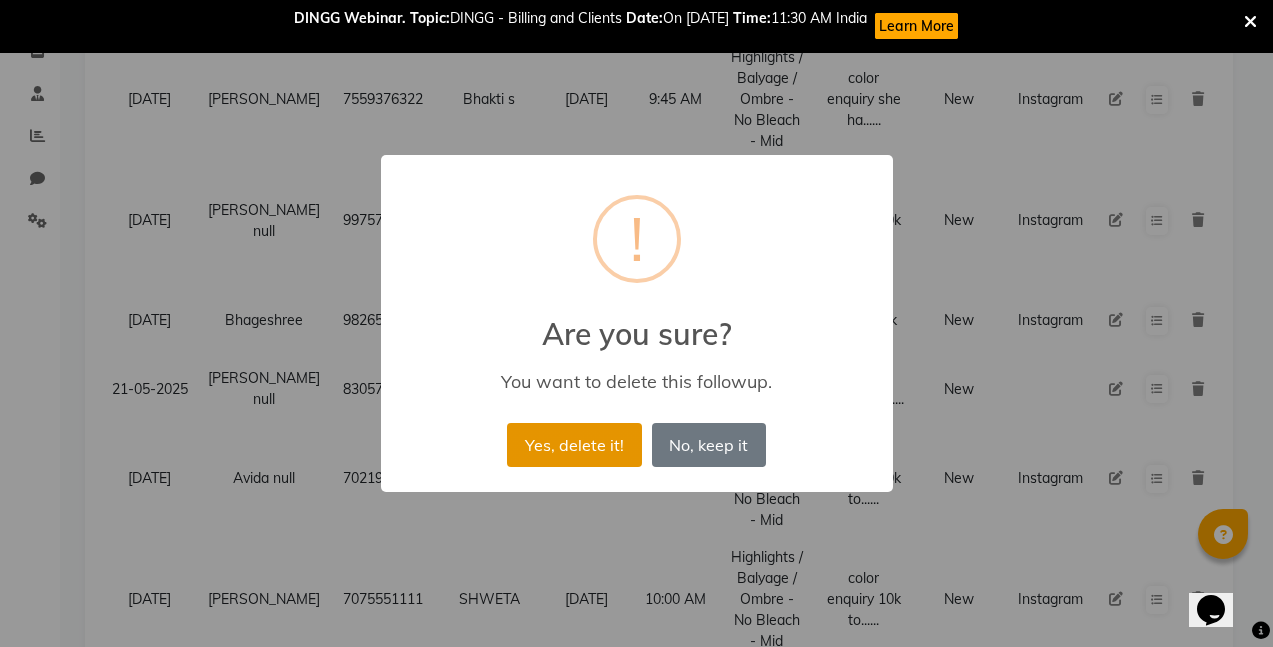 click on "Yes, delete it!" at bounding box center (574, 445) 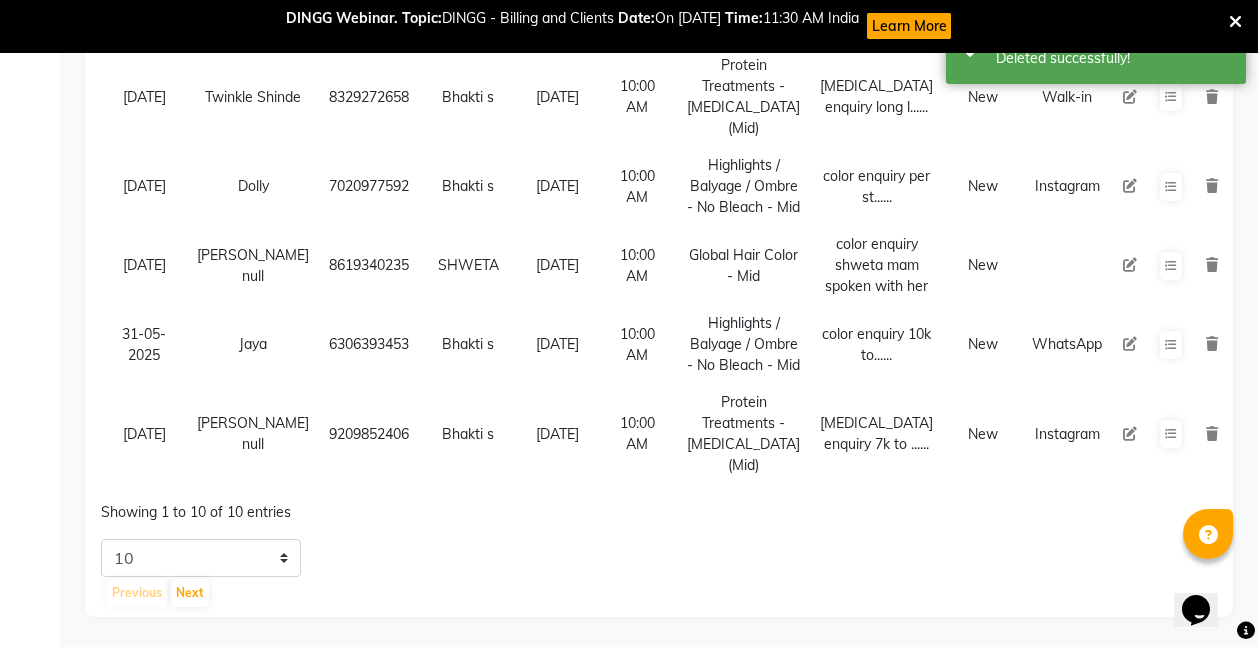 scroll, scrollTop: 800, scrollLeft: 0, axis: vertical 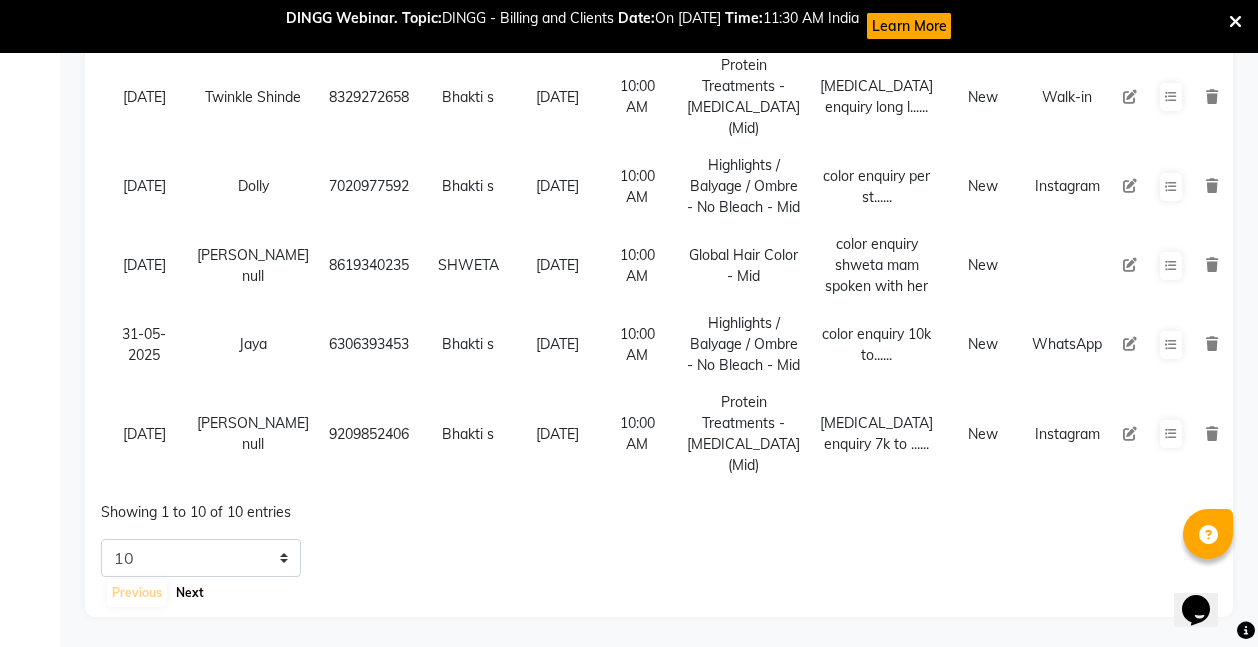 click on "Next" 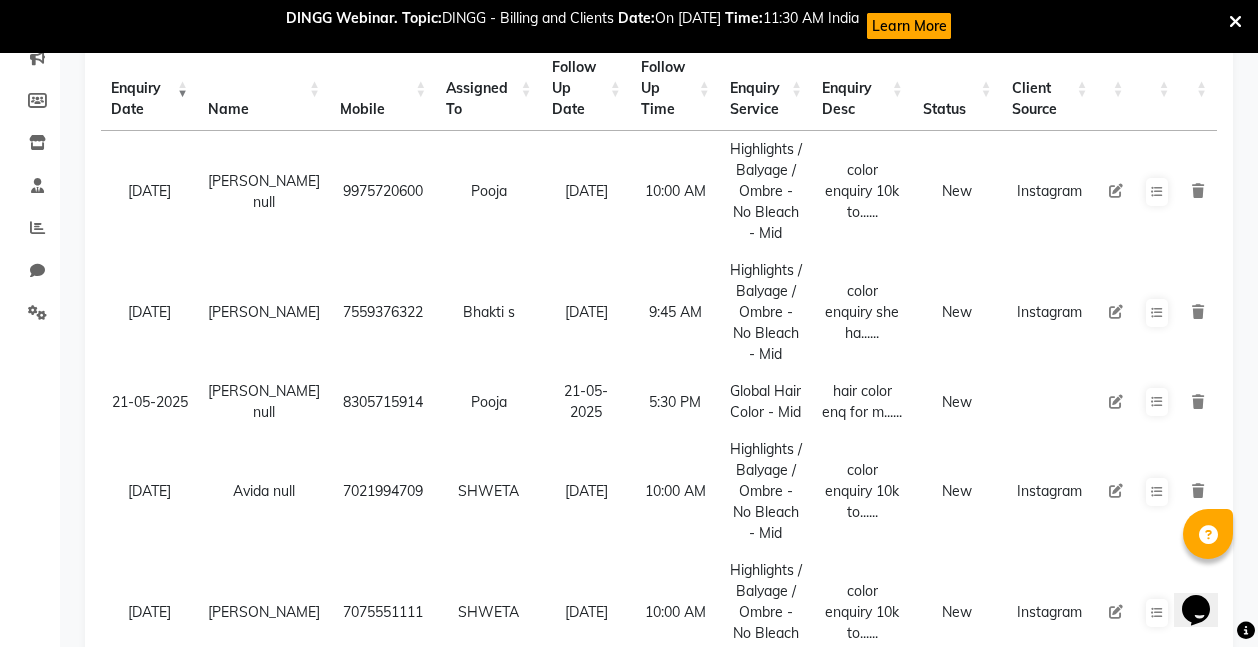 scroll, scrollTop: 250, scrollLeft: 0, axis: vertical 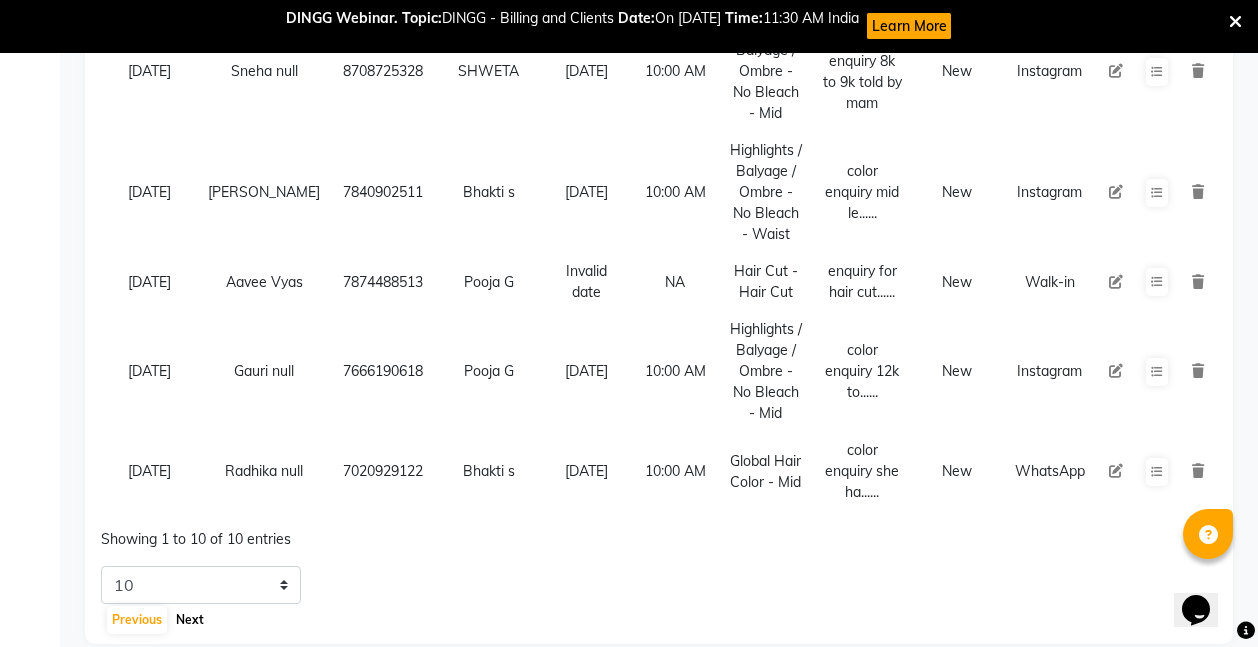 click on "Next" 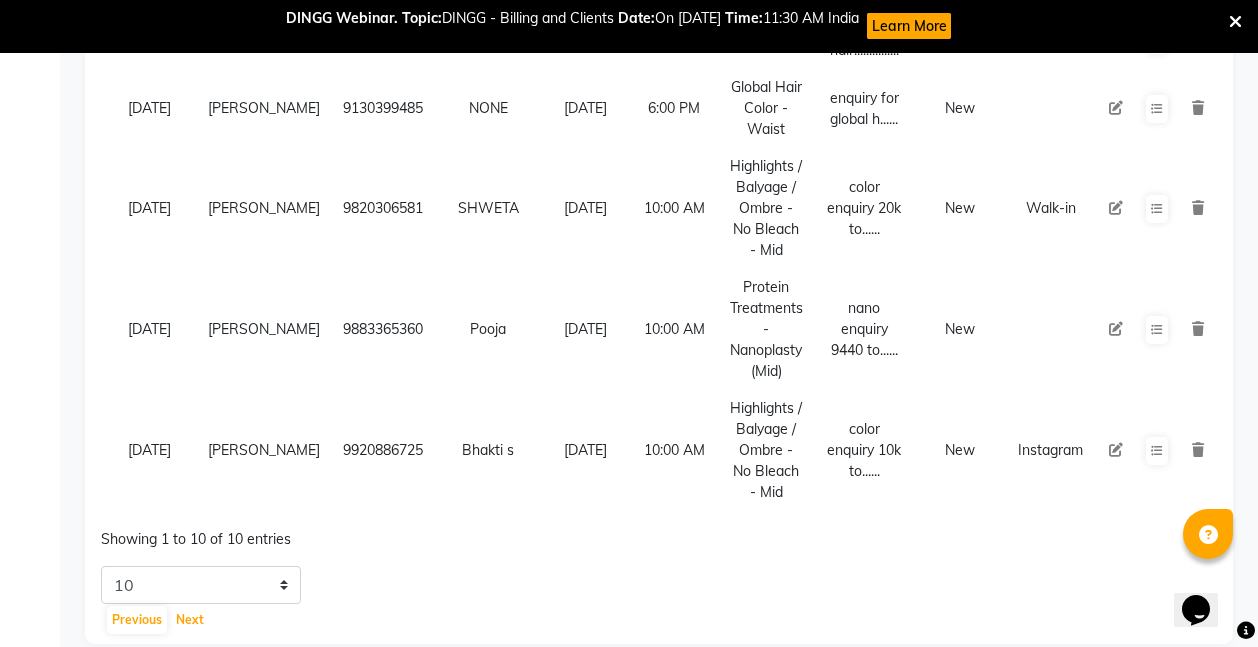 scroll, scrollTop: 364, scrollLeft: 0, axis: vertical 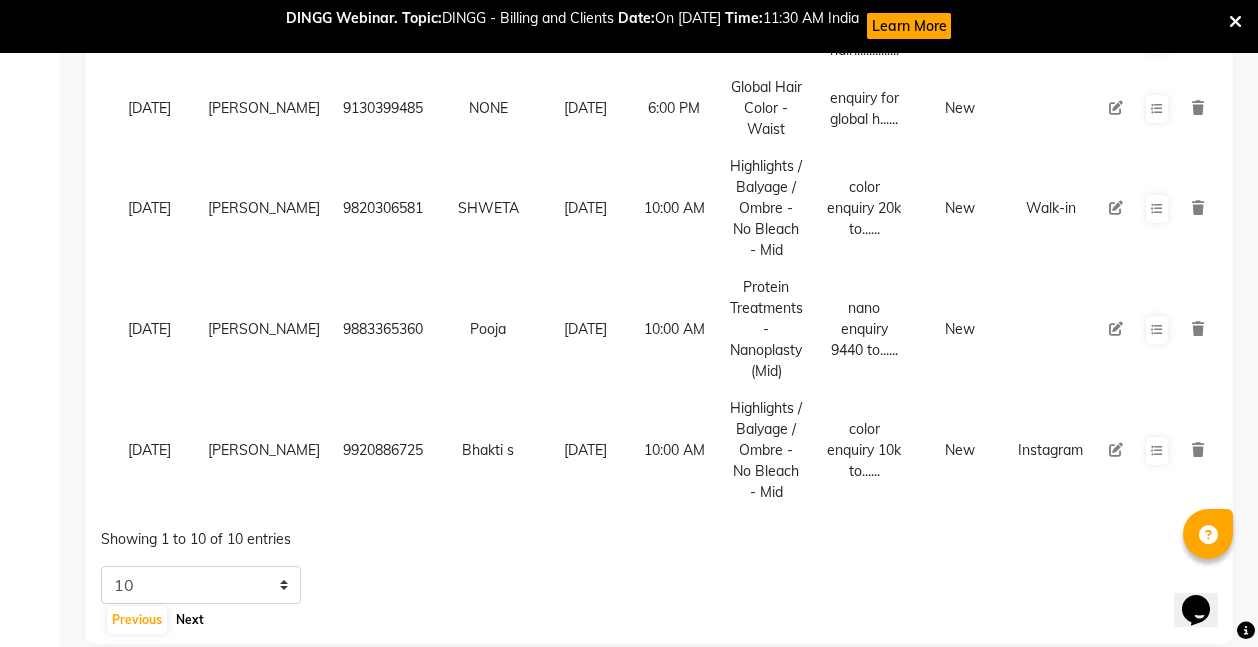 click on "Next" 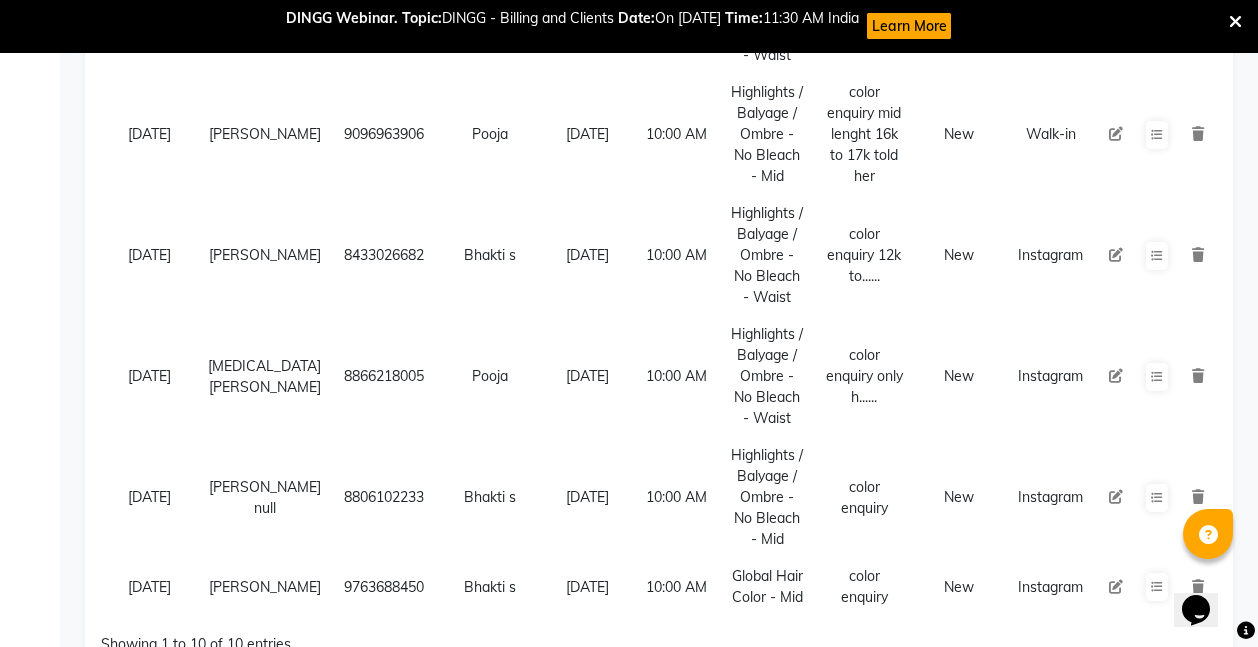 scroll, scrollTop: 364, scrollLeft: 0, axis: vertical 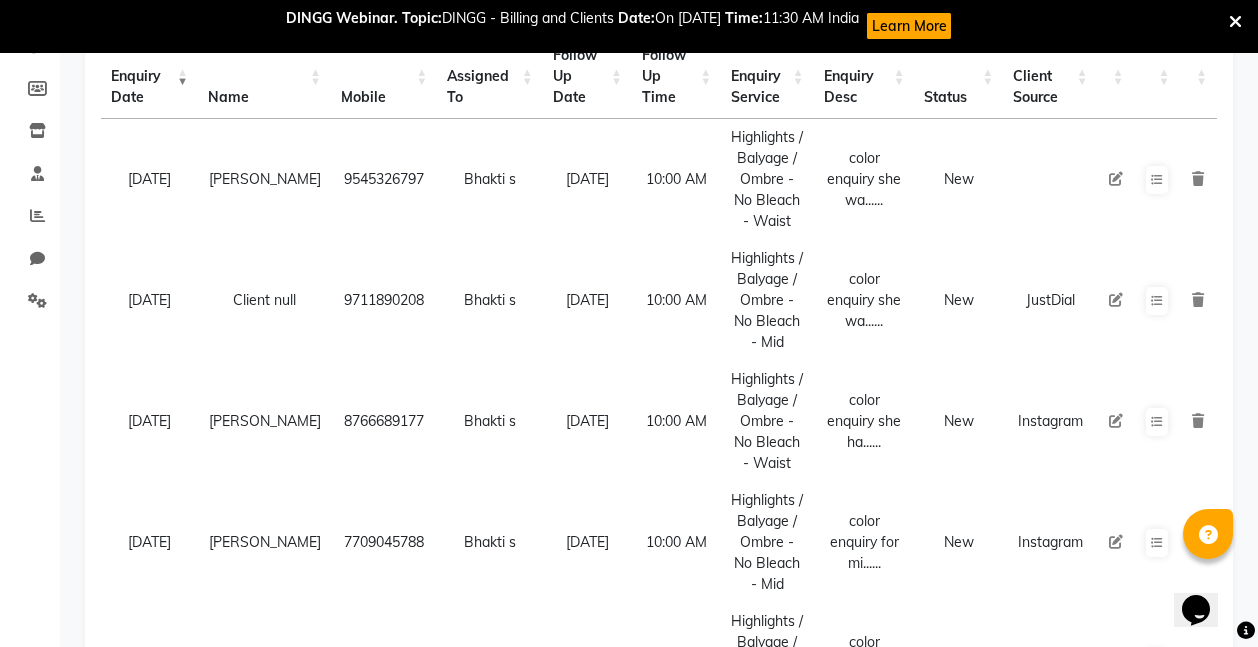 click at bounding box center (1198, 179) 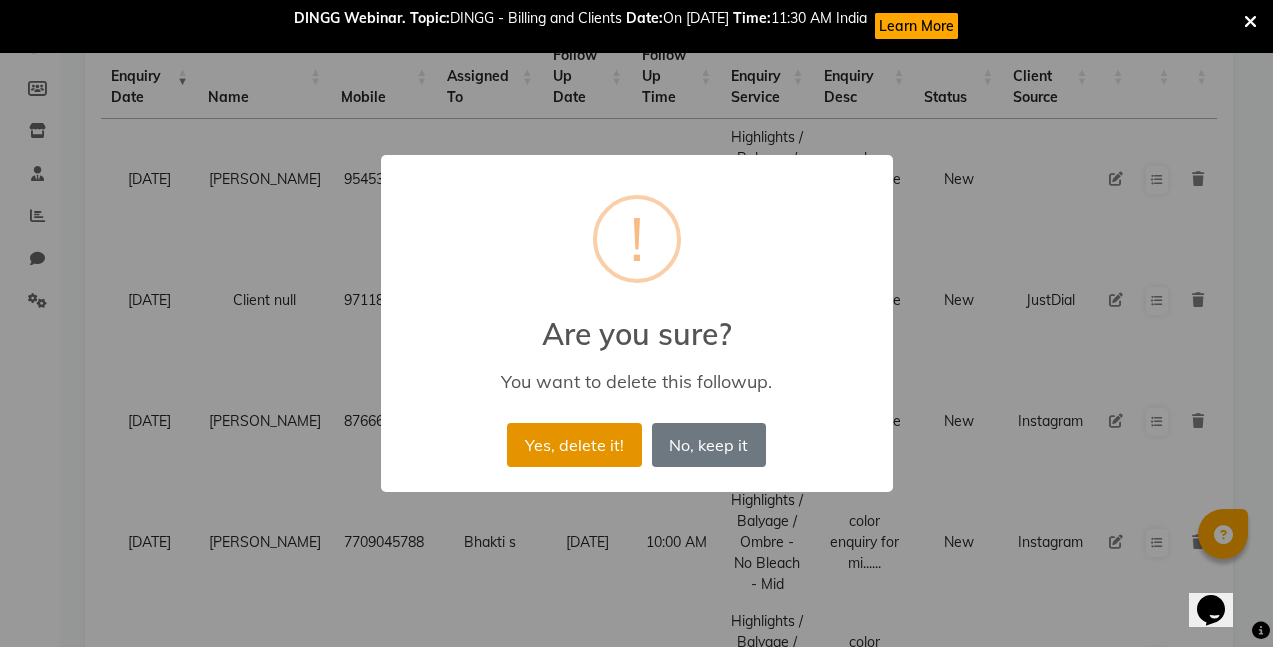 click on "Yes, delete it!" at bounding box center [574, 445] 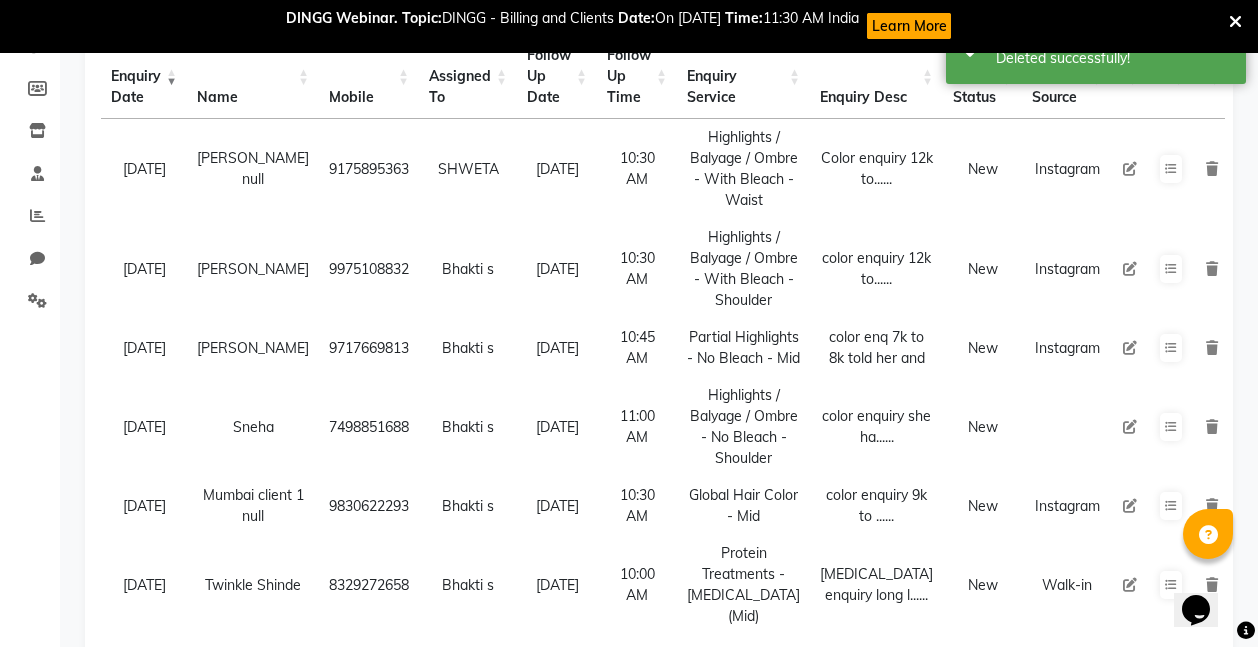 scroll, scrollTop: 846, scrollLeft: 0, axis: vertical 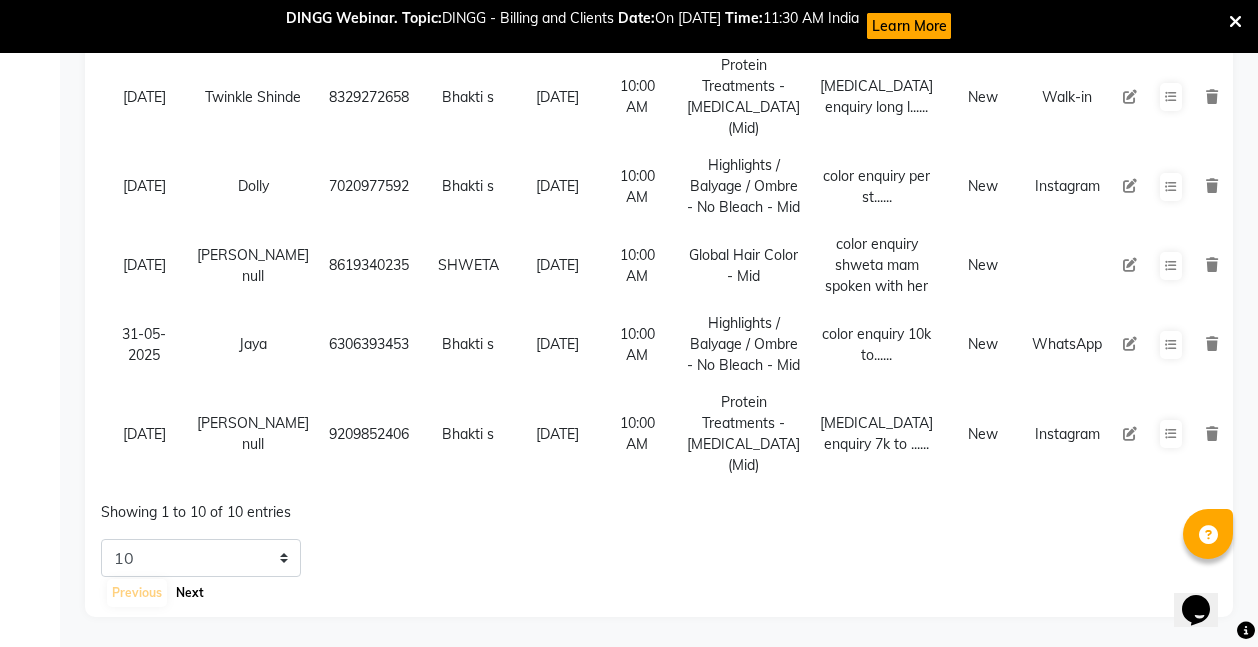 click on "Next" 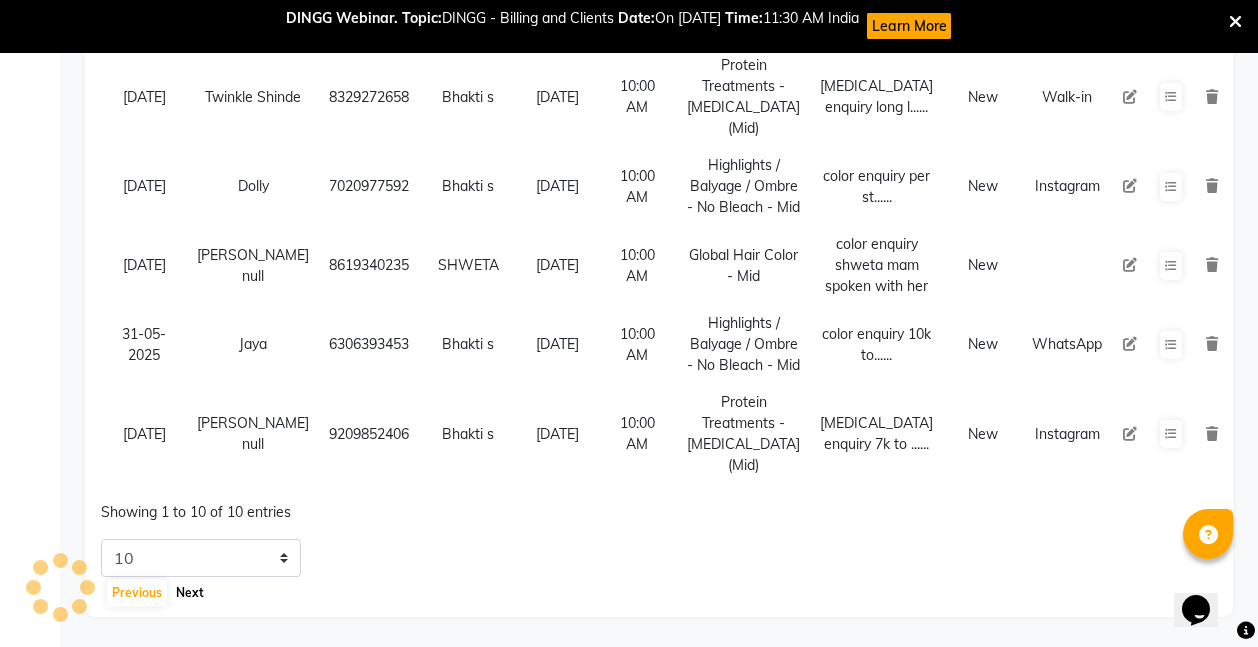 scroll, scrollTop: 909, scrollLeft: 0, axis: vertical 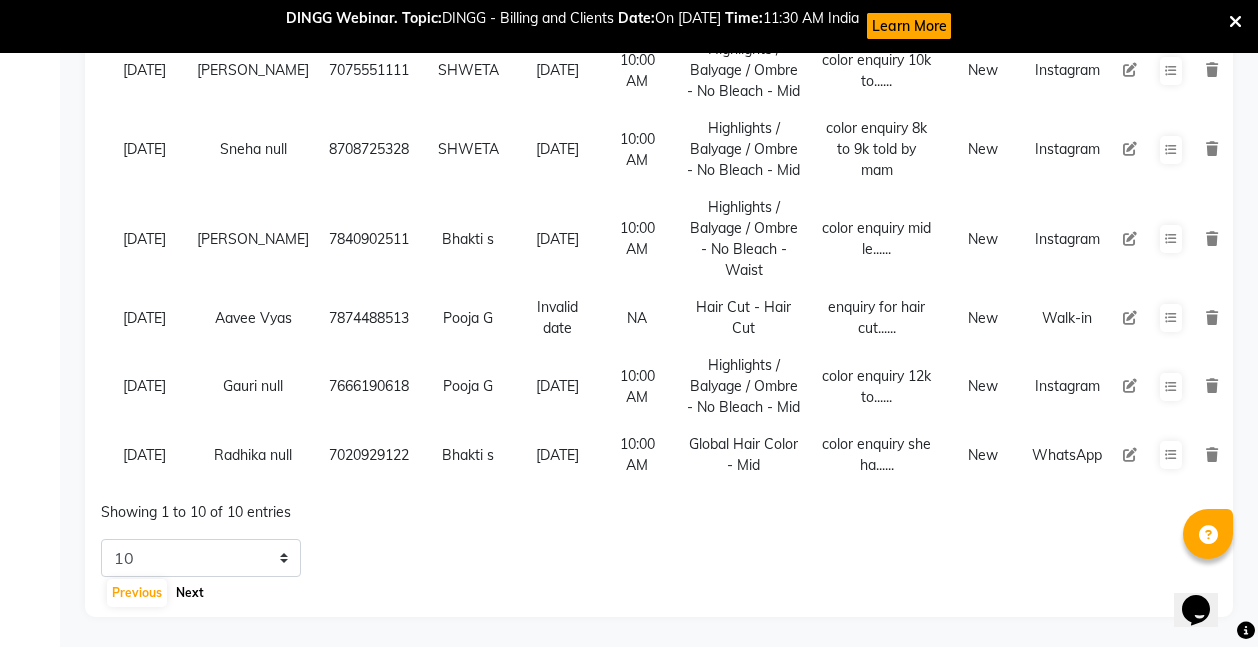 click on "Next" 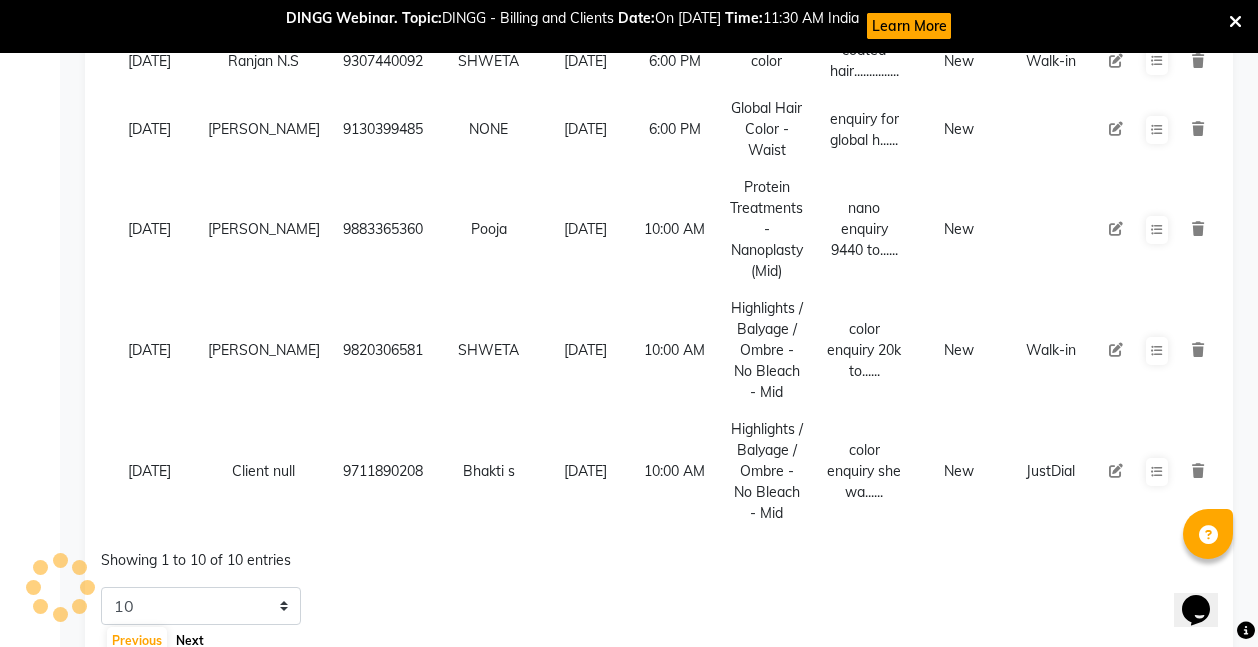 scroll, scrollTop: 930, scrollLeft: 0, axis: vertical 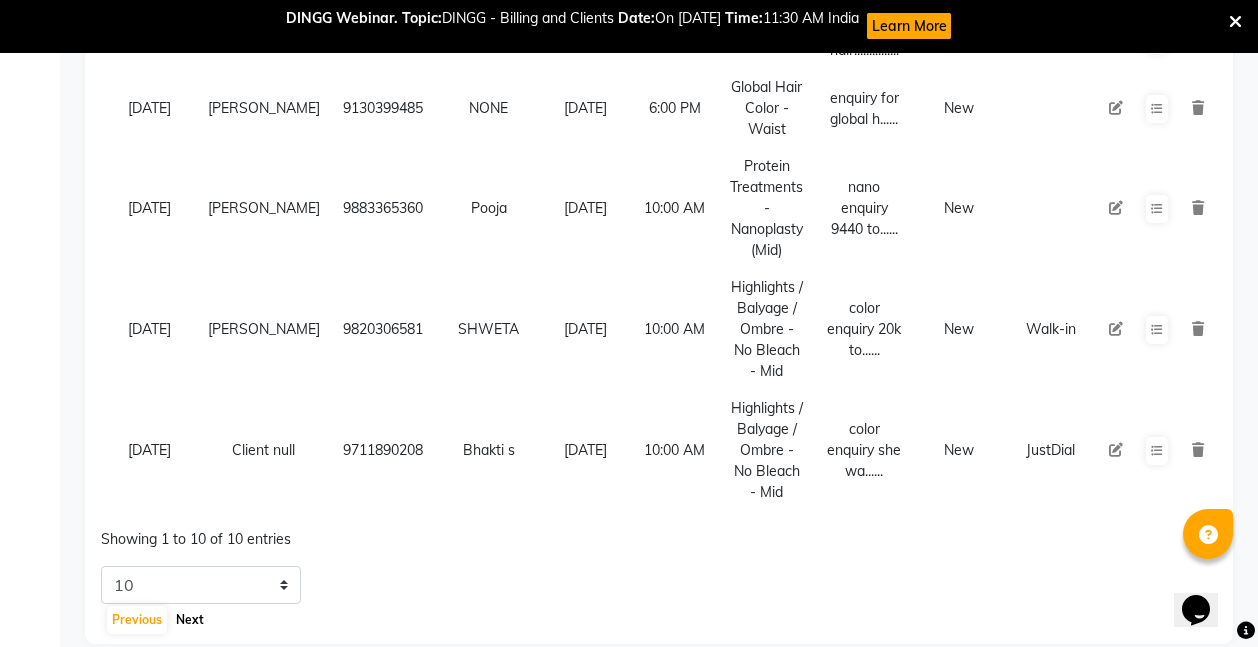 click on "Next" 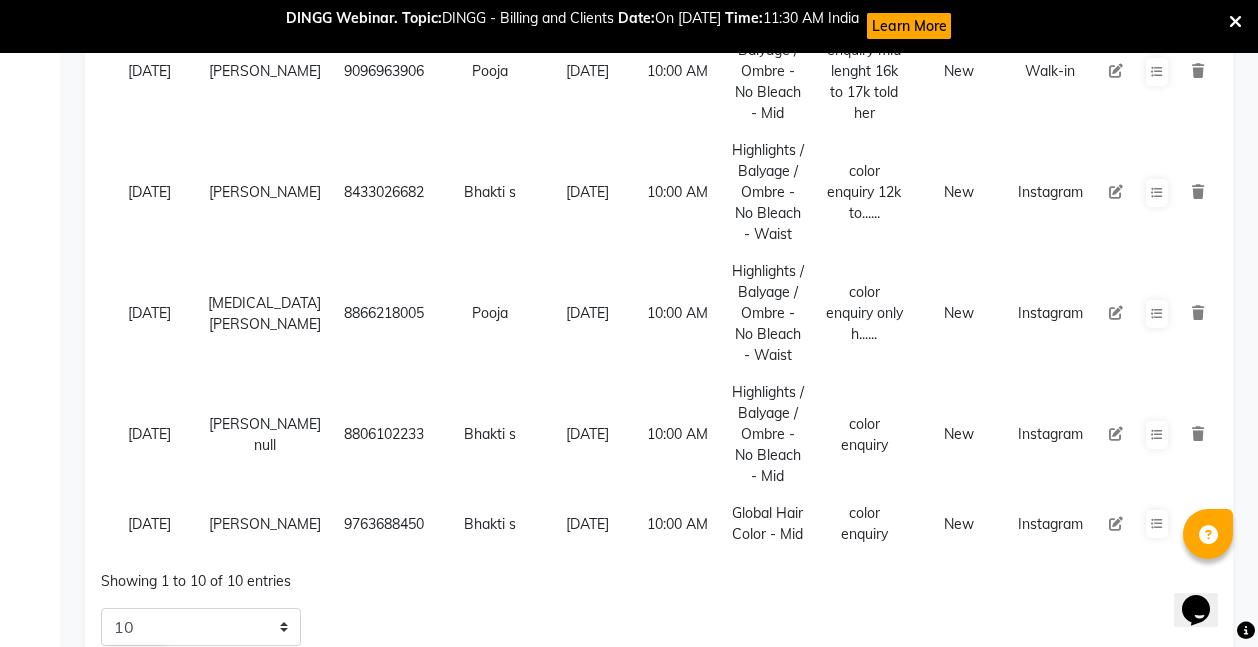 scroll, scrollTop: 364, scrollLeft: 0, axis: vertical 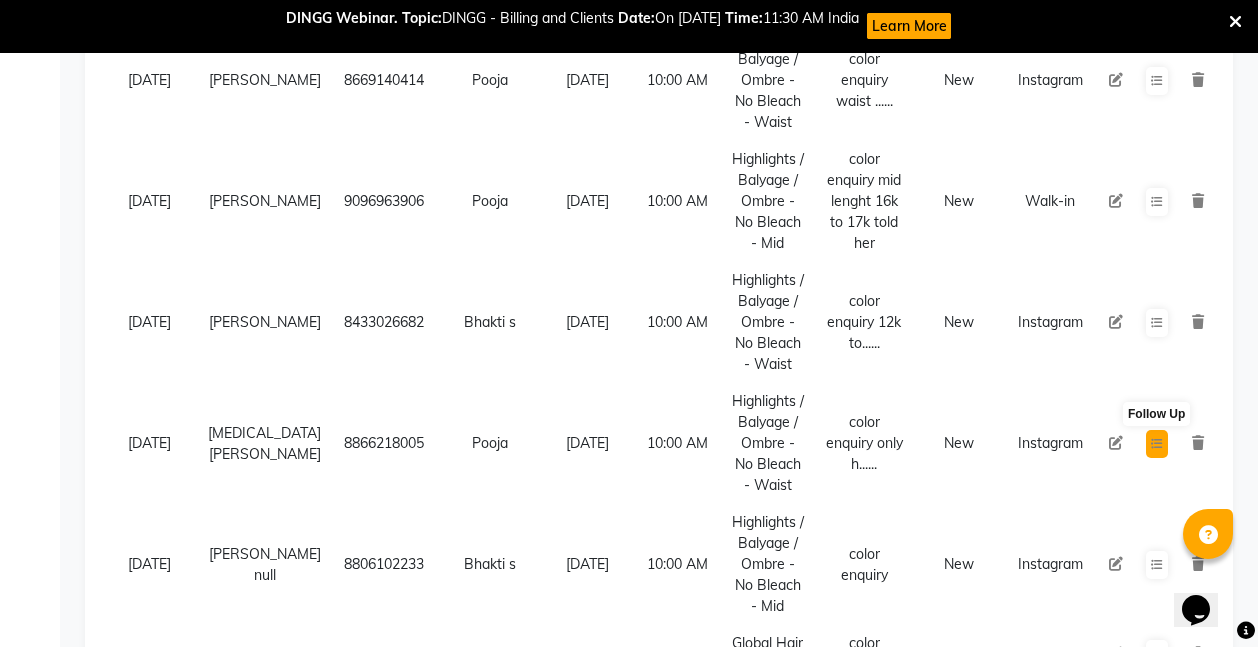 click at bounding box center (1157, 444) 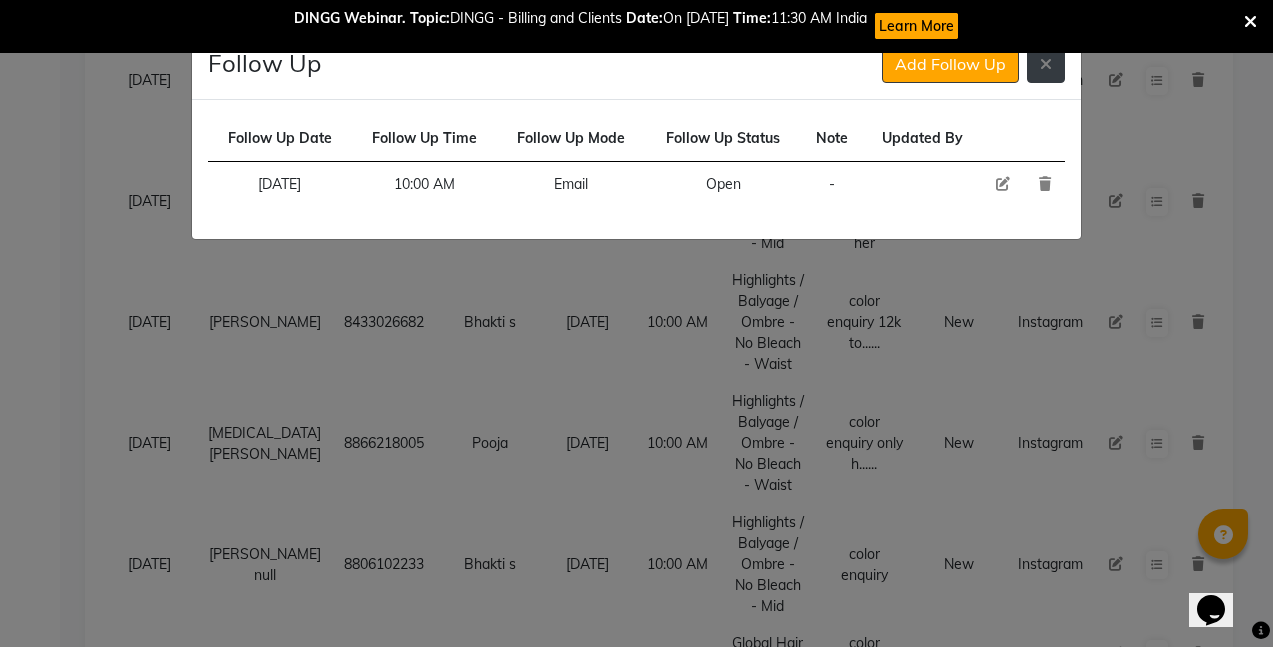 click 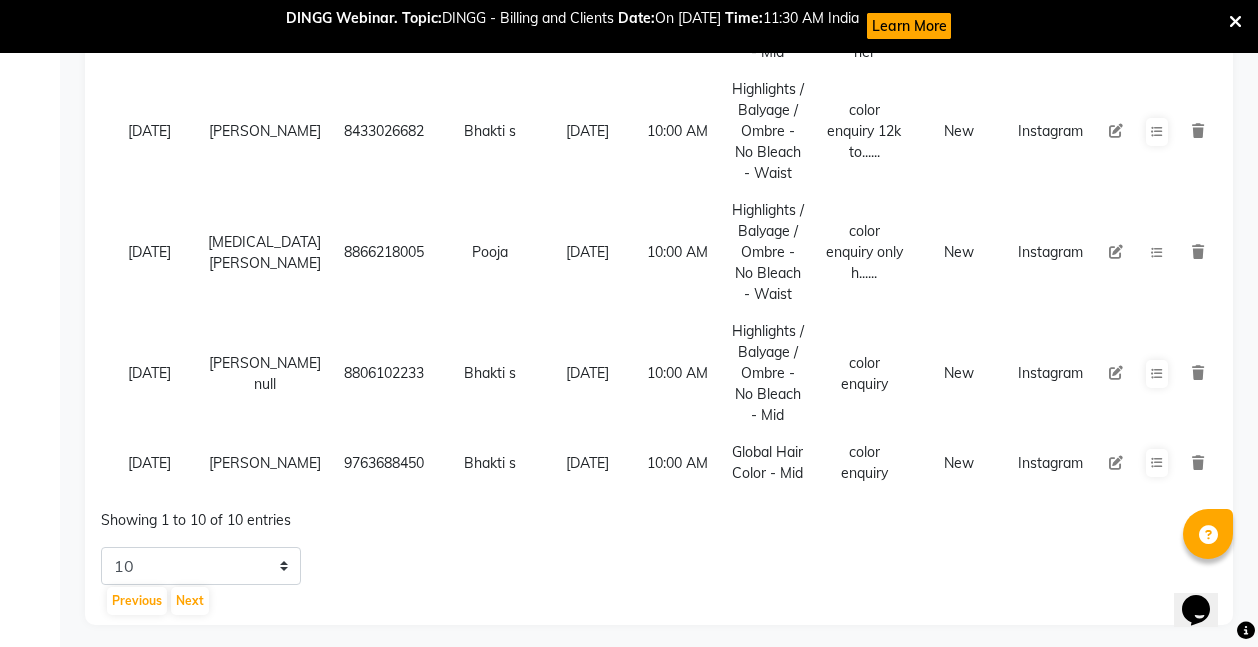 scroll, scrollTop: 993, scrollLeft: 0, axis: vertical 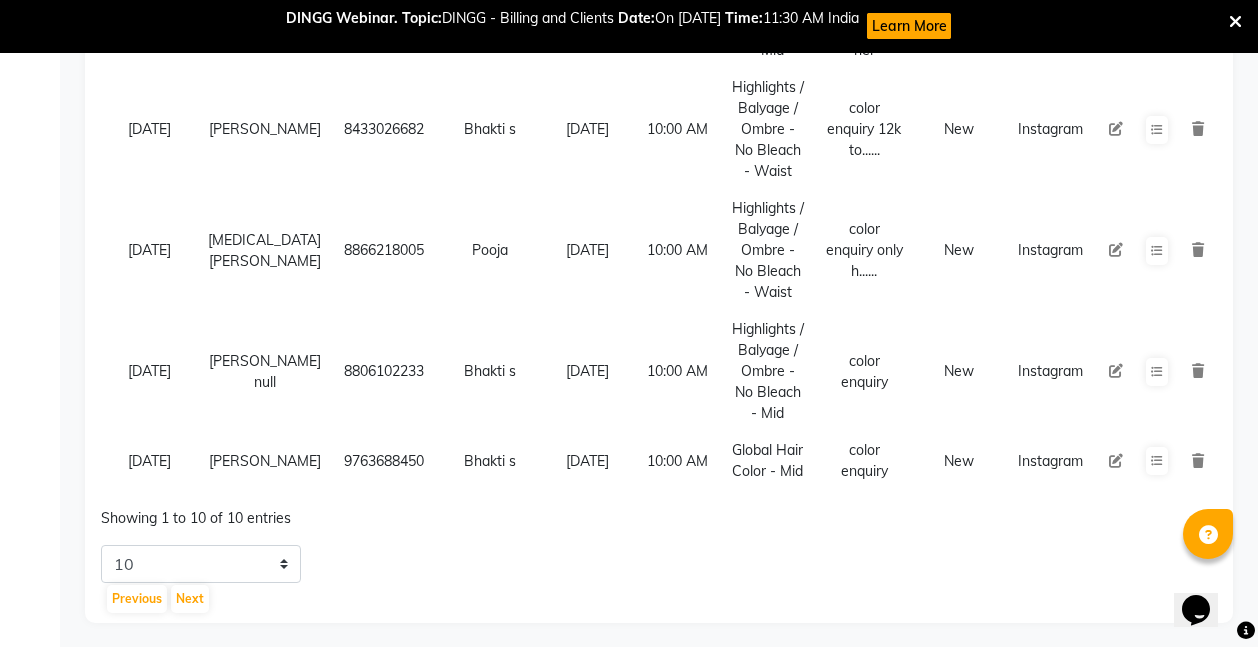 click on "9763688450" at bounding box center [384, 461] 